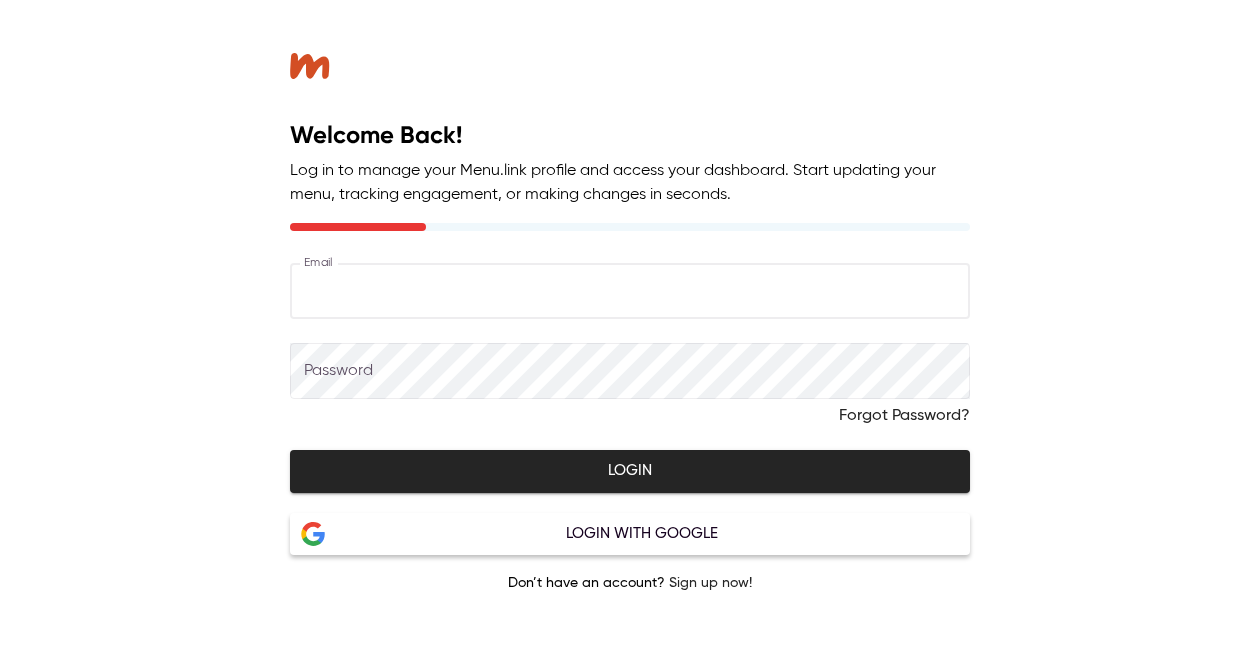 scroll, scrollTop: 0, scrollLeft: 0, axis: both 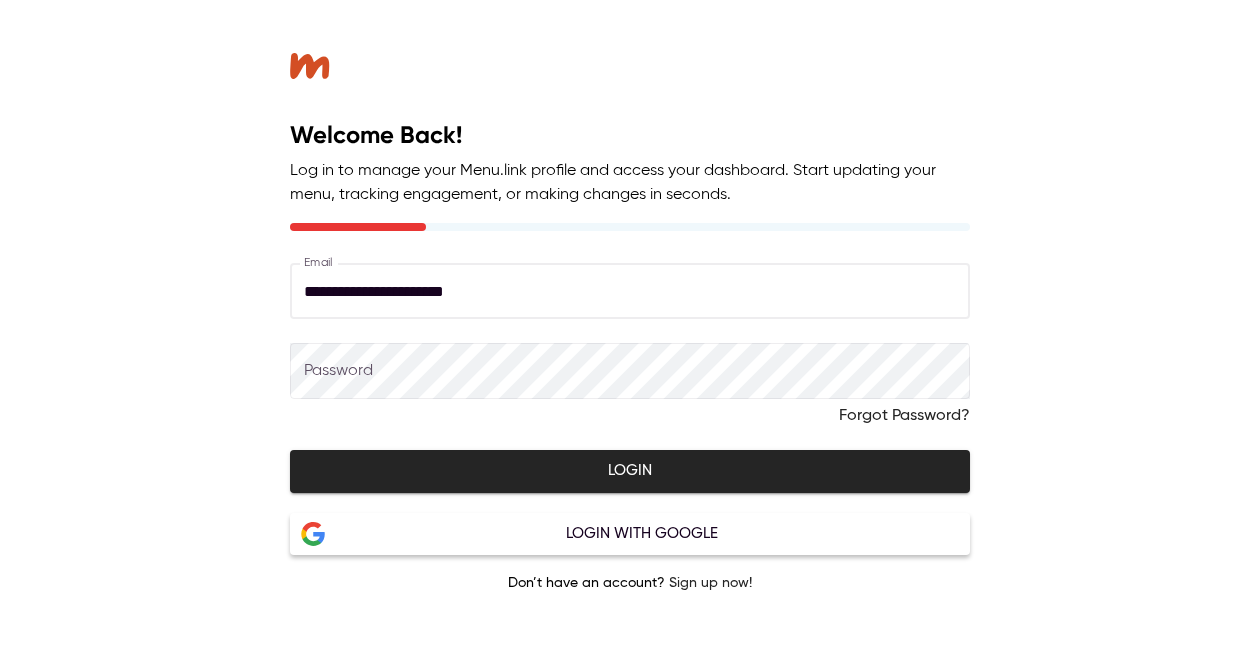 click on "Login" at bounding box center [630, 471] 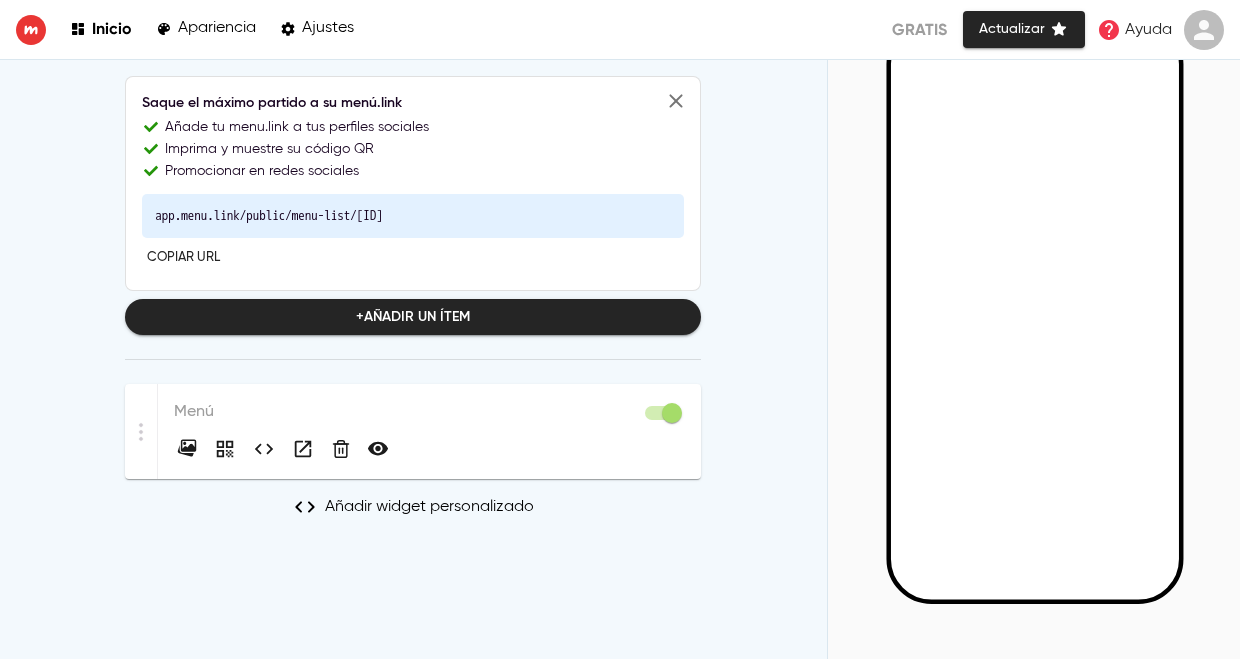scroll, scrollTop: 146, scrollLeft: 0, axis: vertical 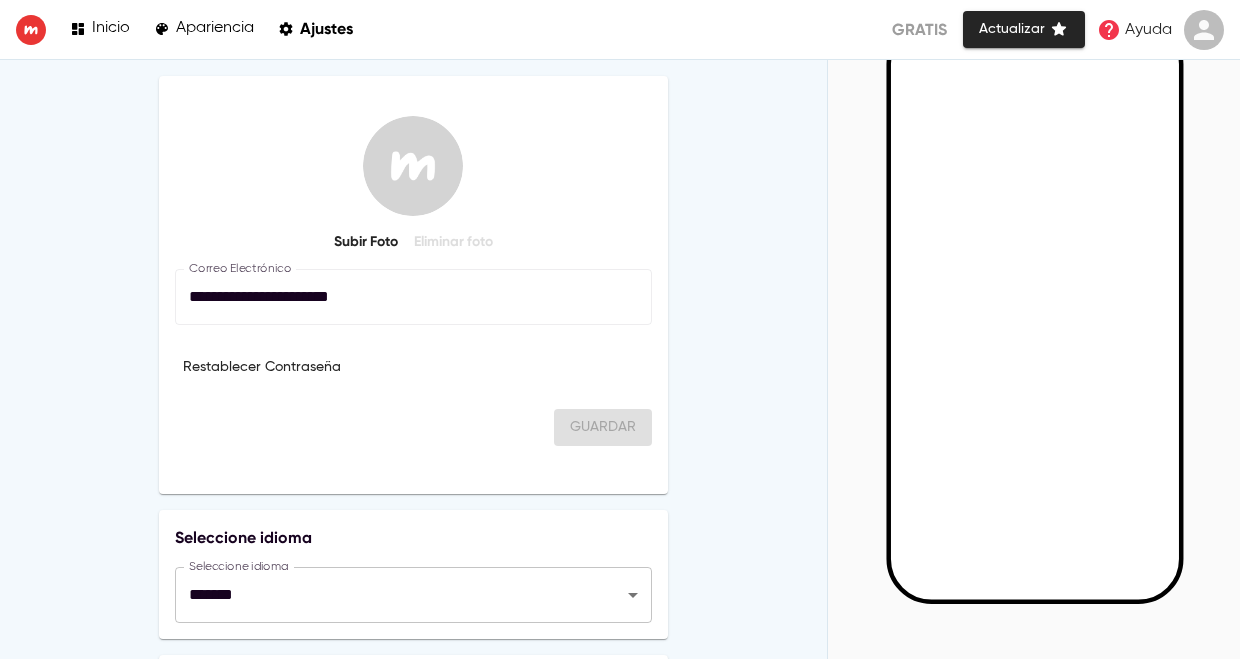 click 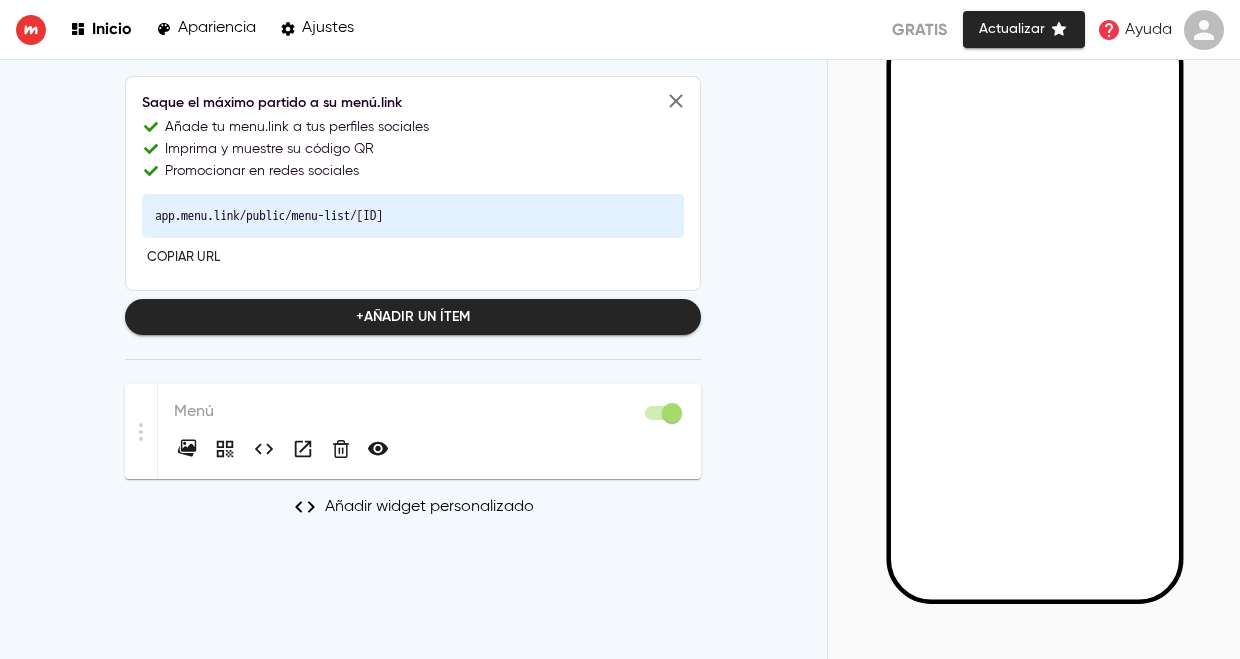 scroll, scrollTop: 0, scrollLeft: 0, axis: both 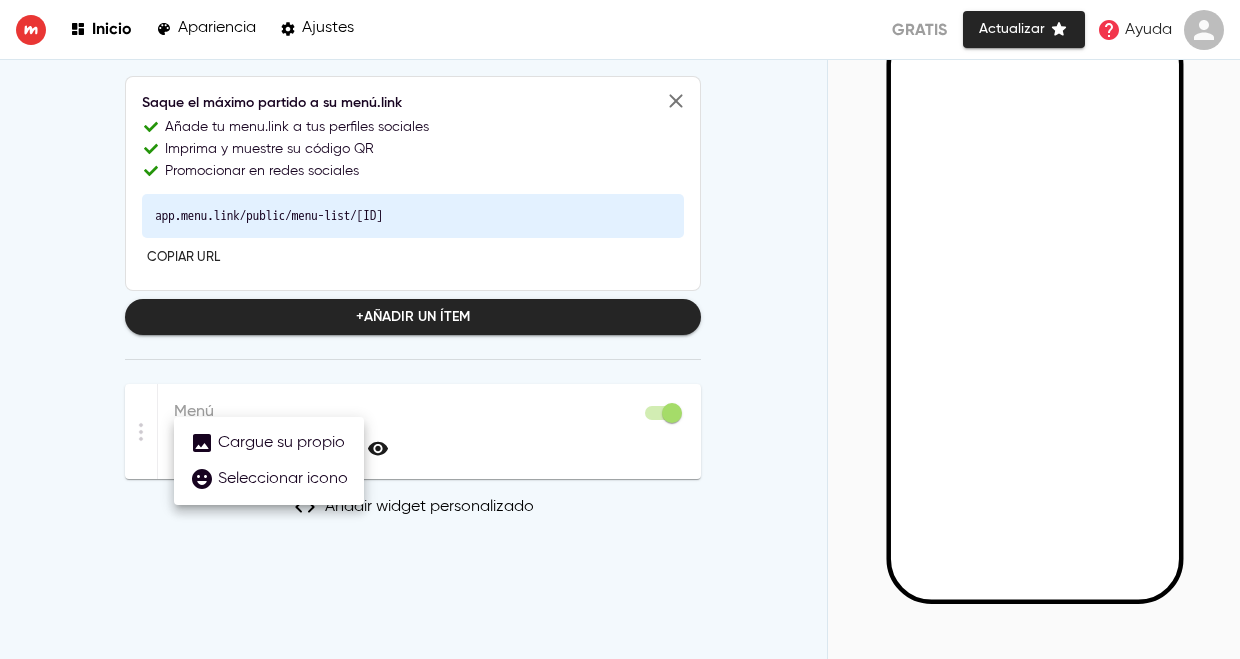 click 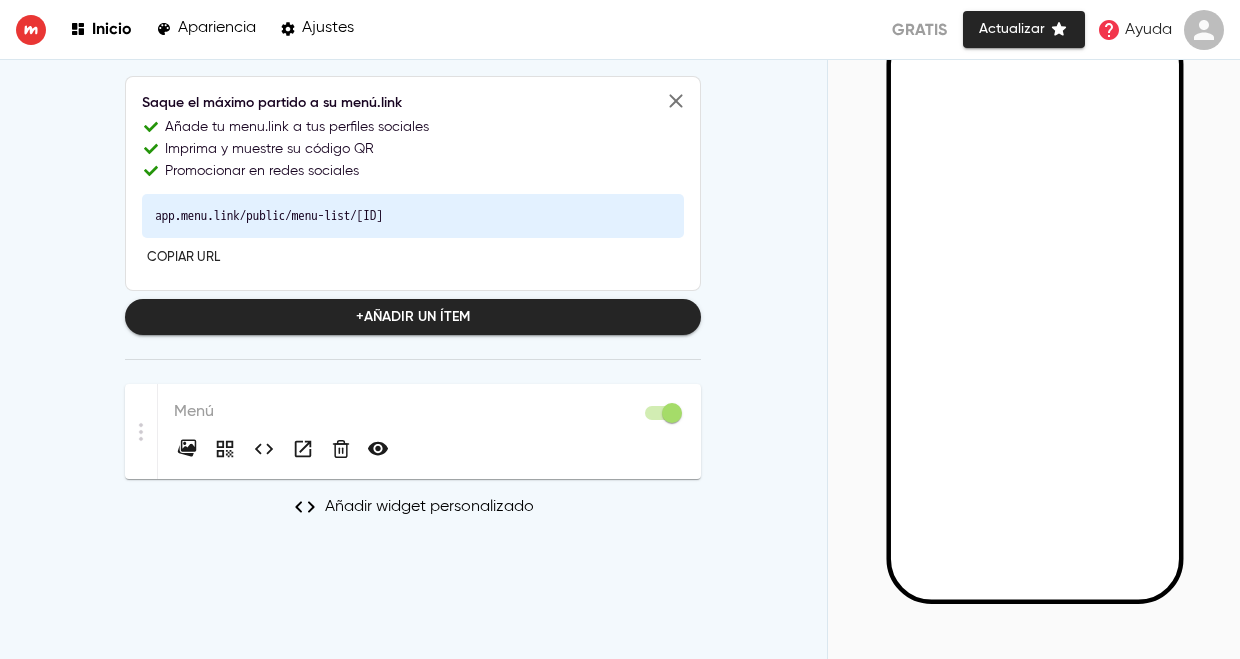 click on "Inicio Apariencia Ajustes Gratis Actualizar   Ayuda" at bounding box center (620, 30) 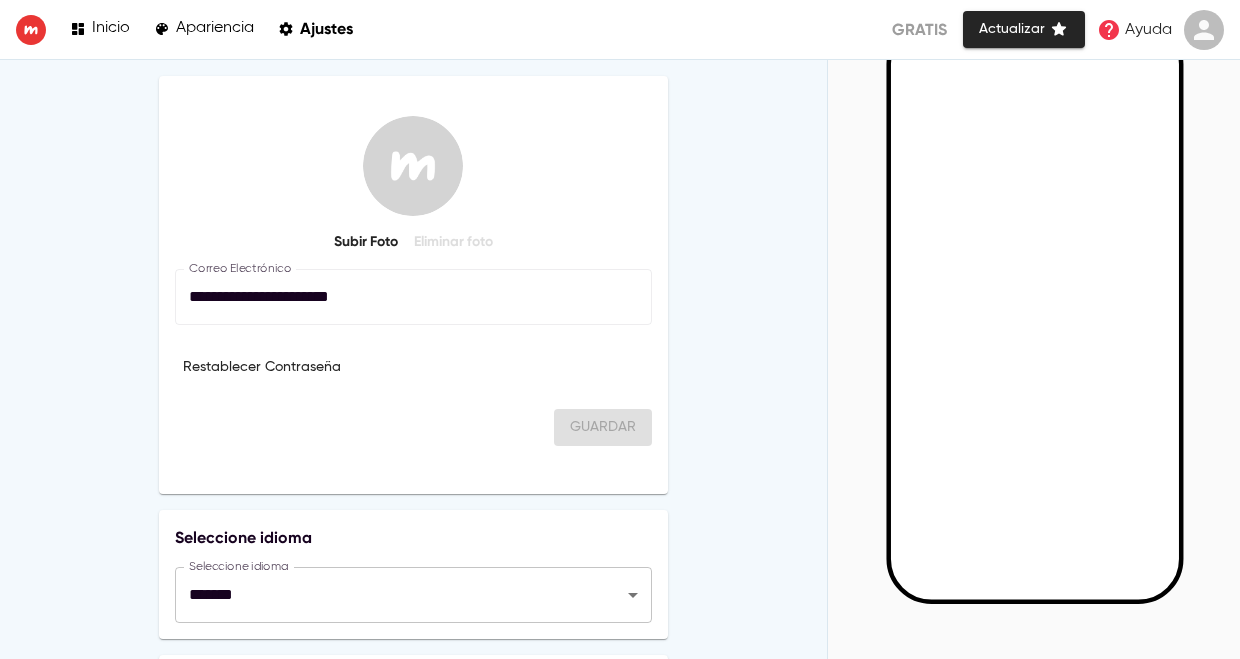 click 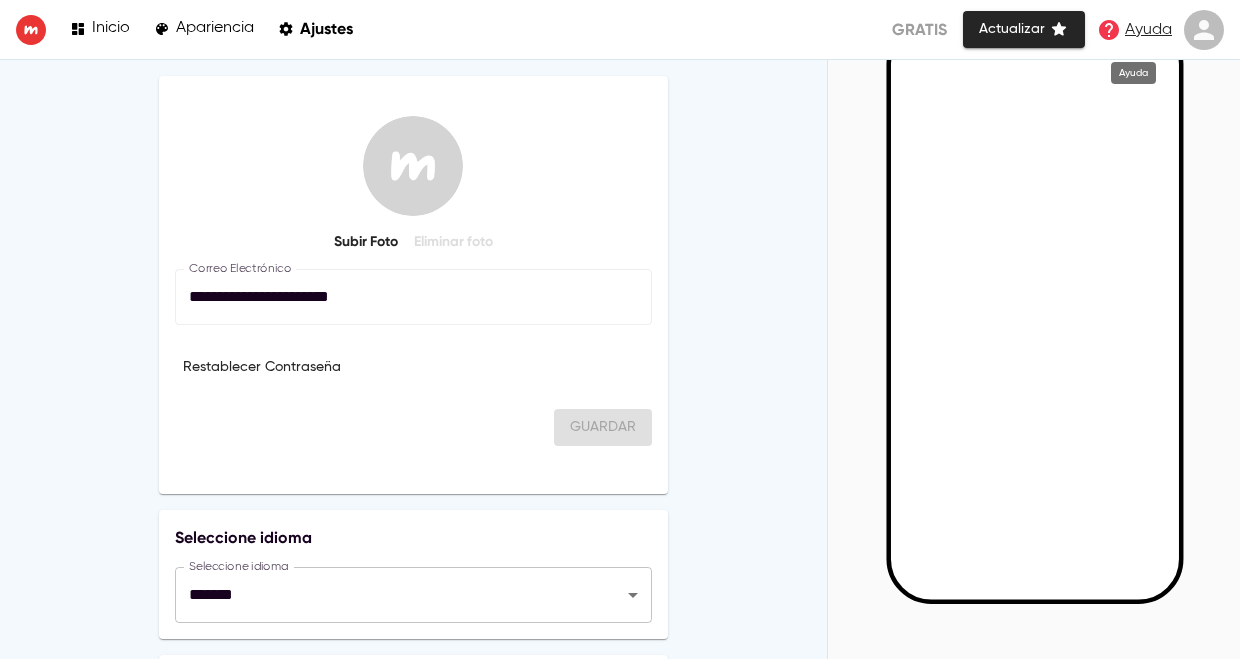 click on "Ayuda" at bounding box center (1148, 30) 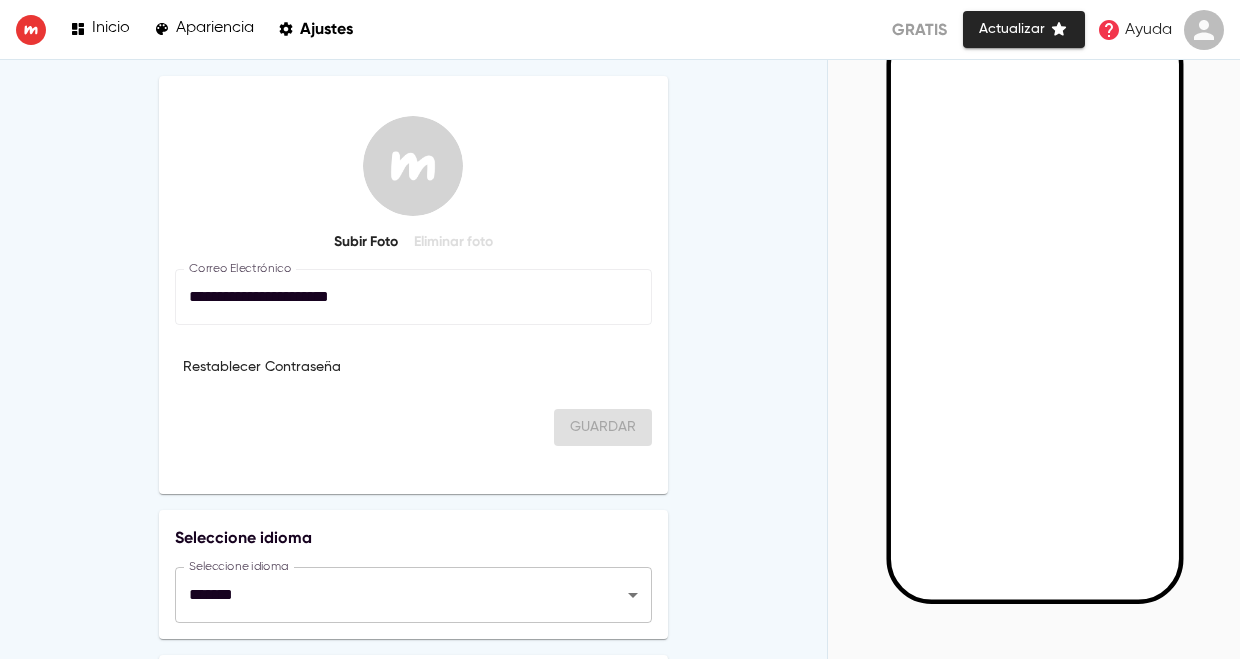 click 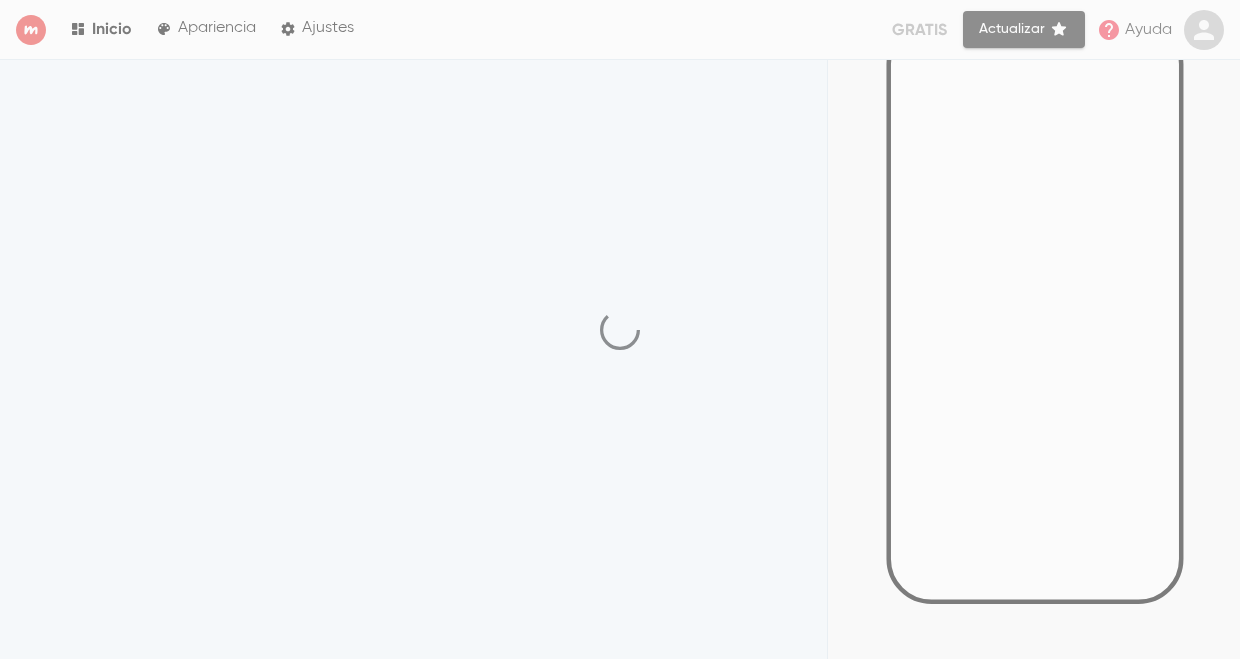 click at bounding box center [620, 329] 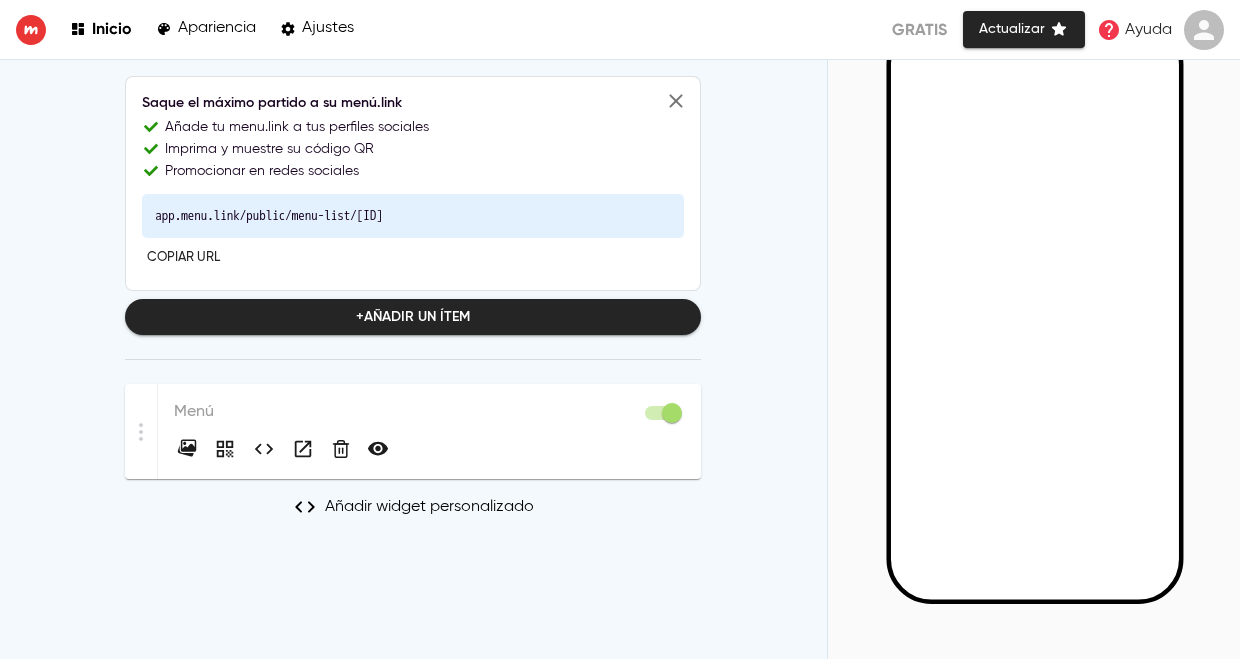 click 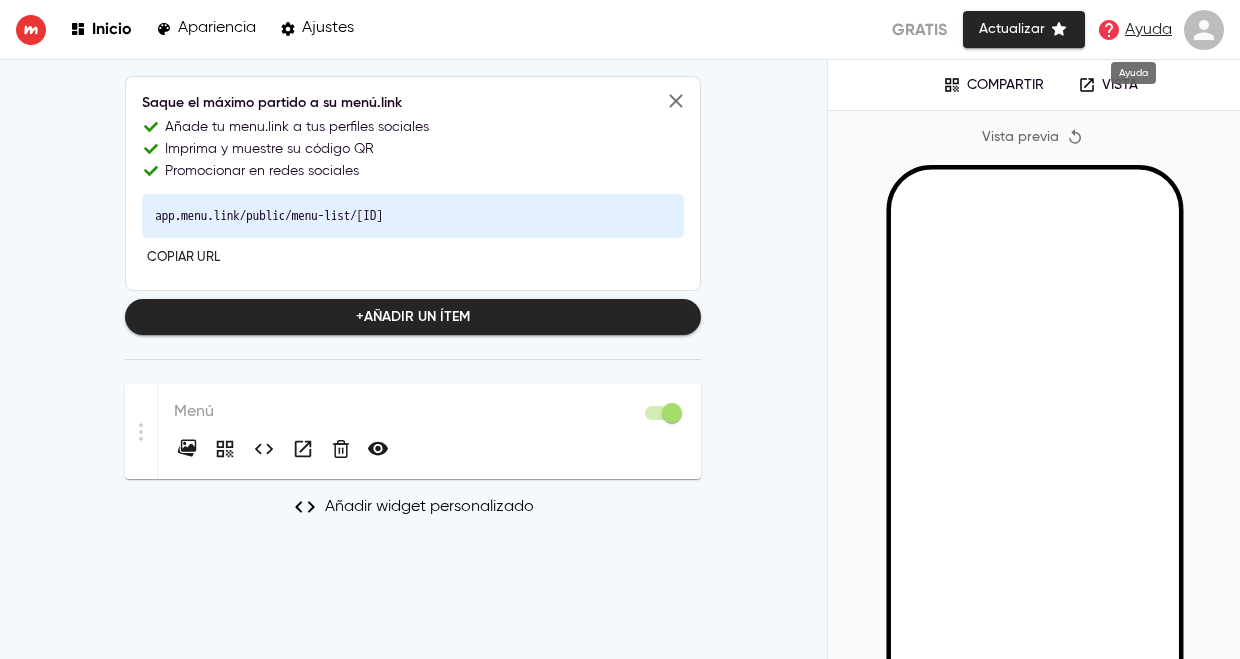 click on "Ayuda" at bounding box center [1148, 30] 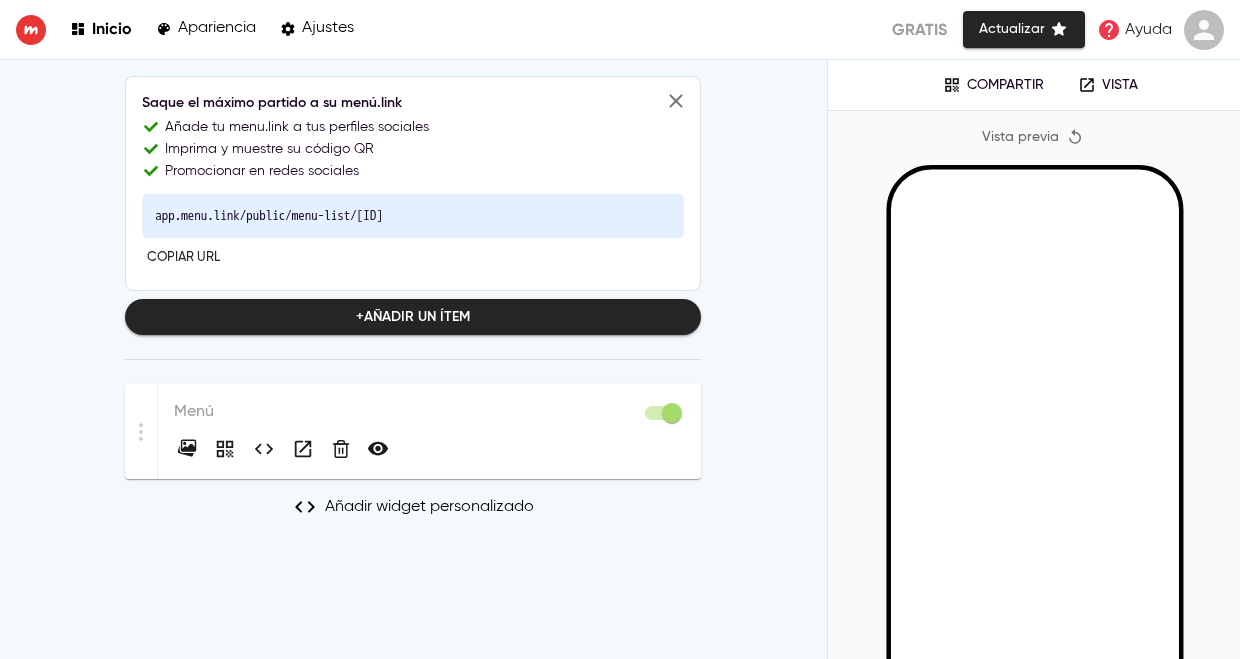 scroll, scrollTop: 0, scrollLeft: 0, axis: both 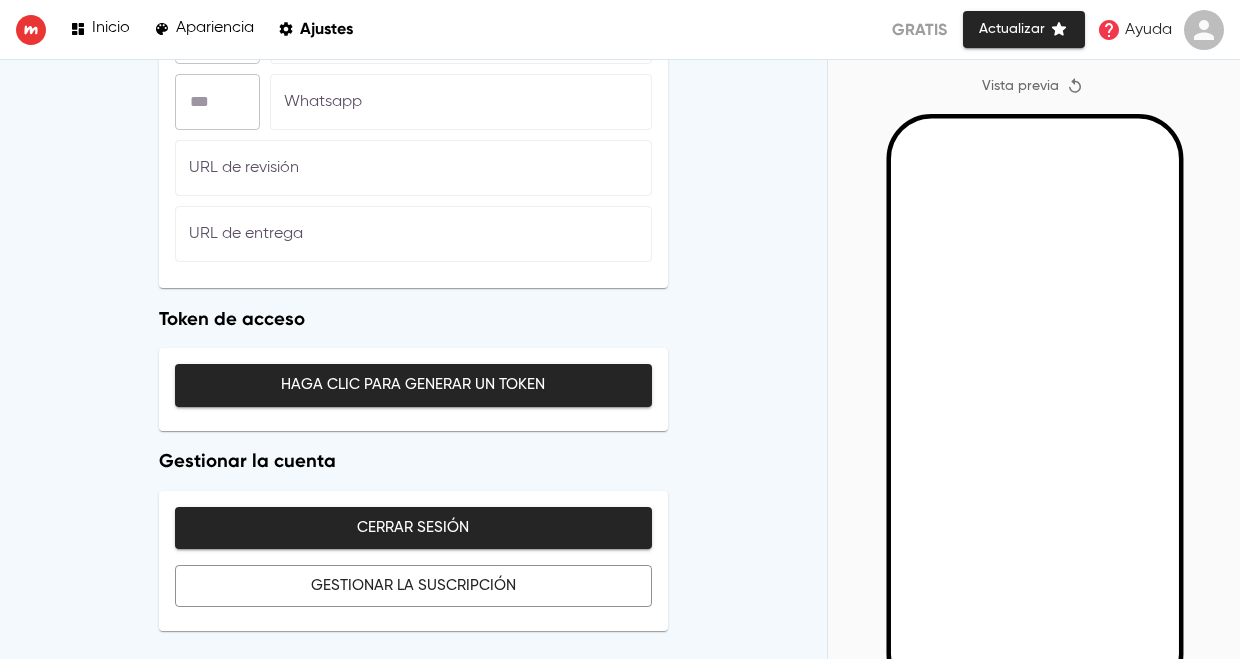 click on "Cerrar sesión" at bounding box center [413, 528] 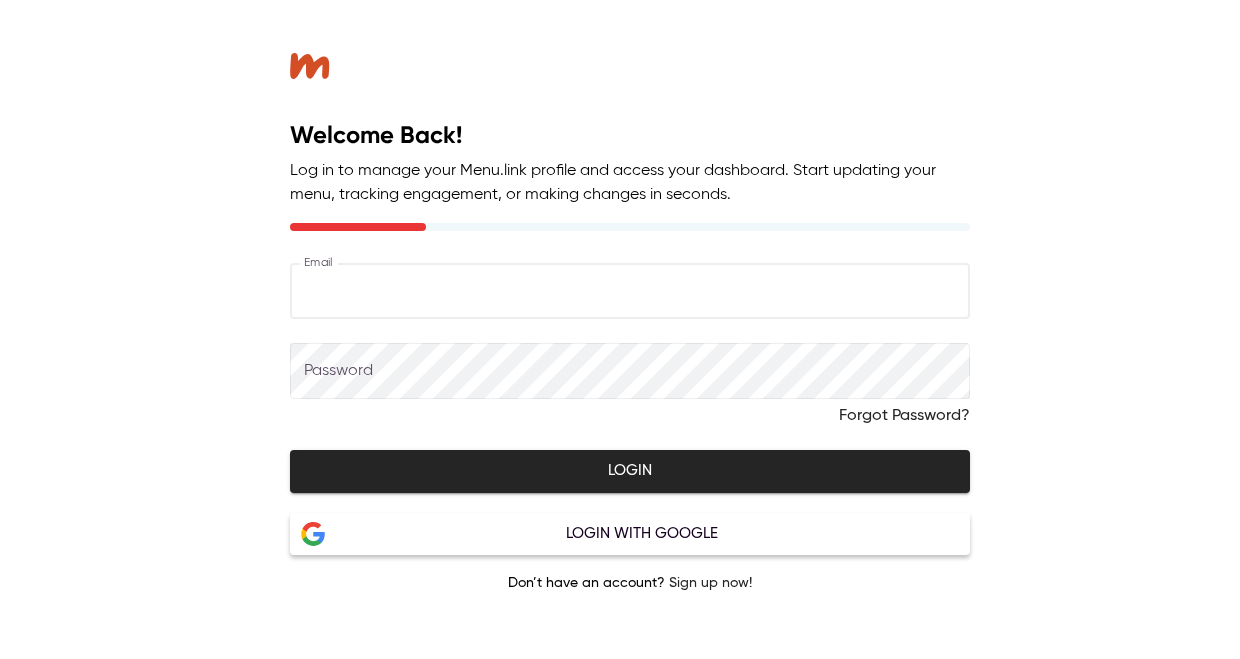 scroll, scrollTop: 0, scrollLeft: 0, axis: both 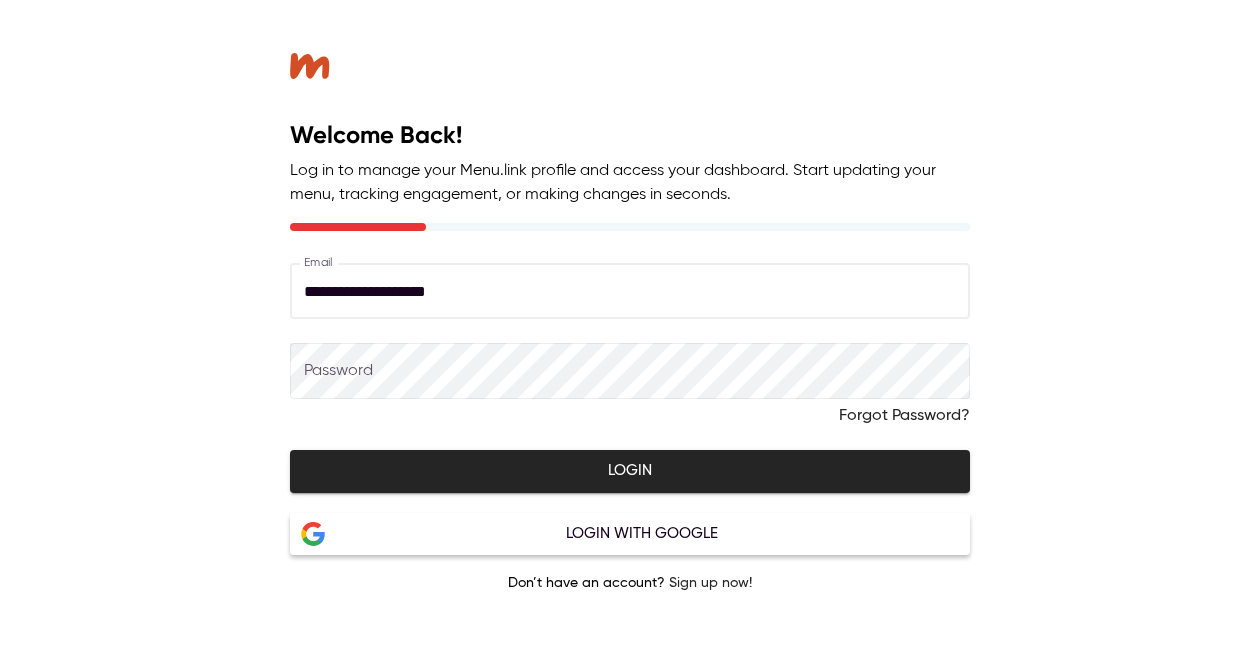 type on "**********" 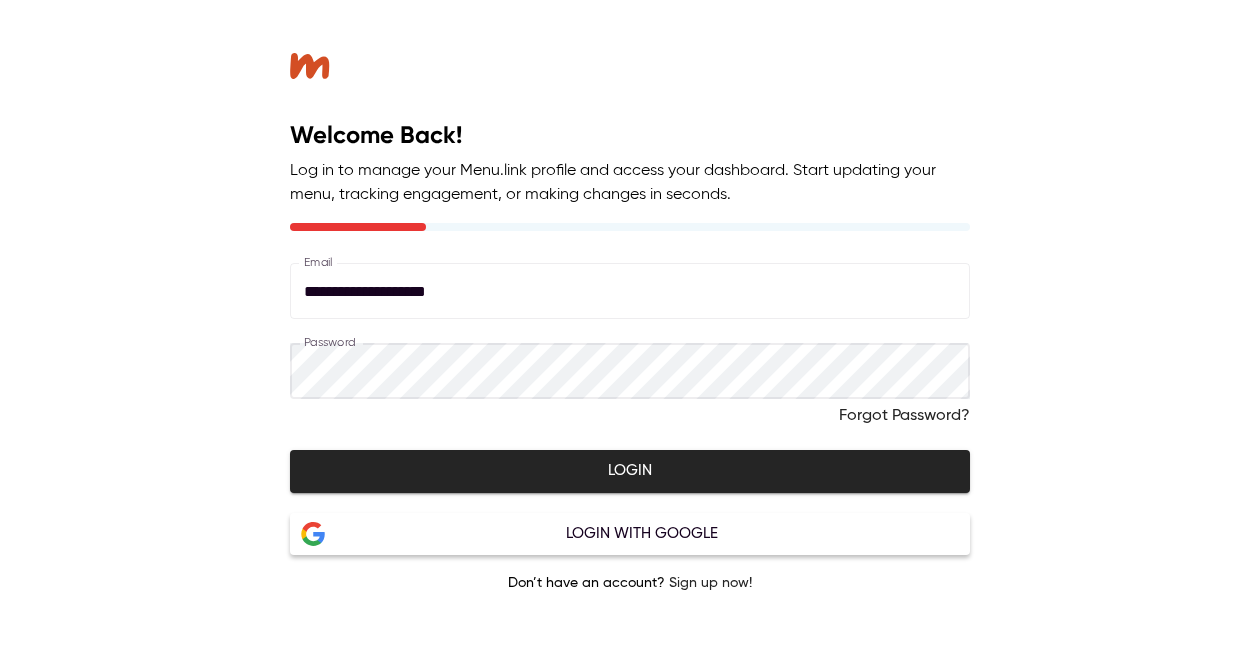 click on "Login" at bounding box center (630, 471) 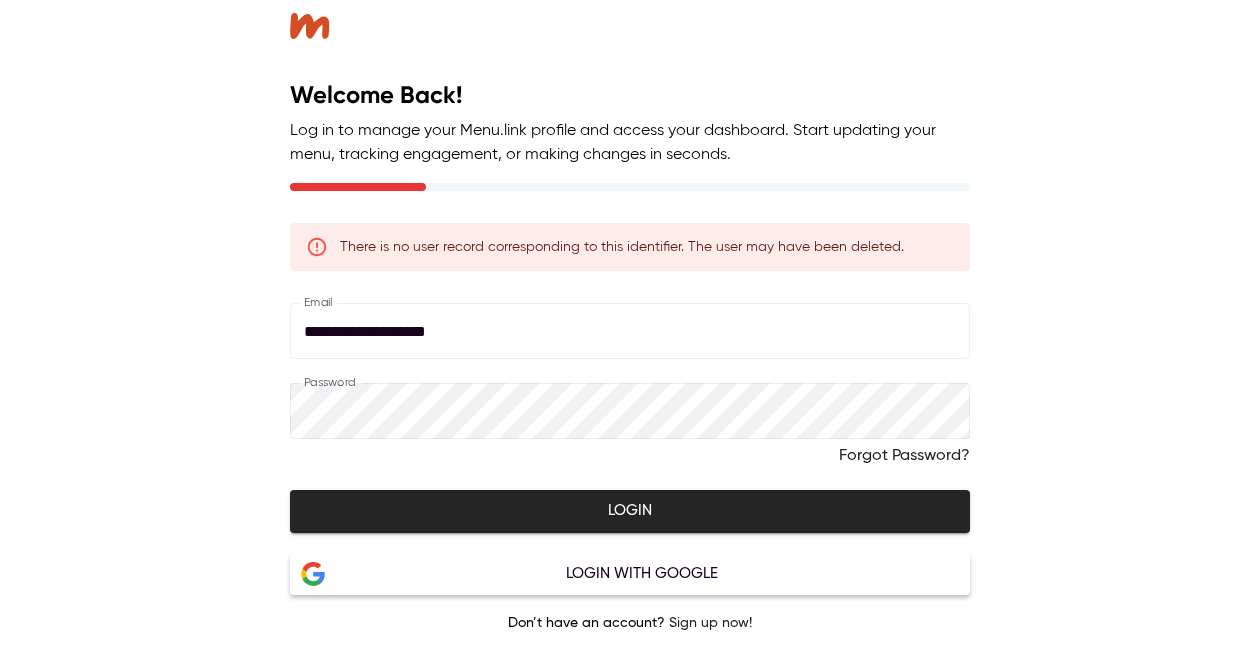 click on "**********" at bounding box center [630, 331] 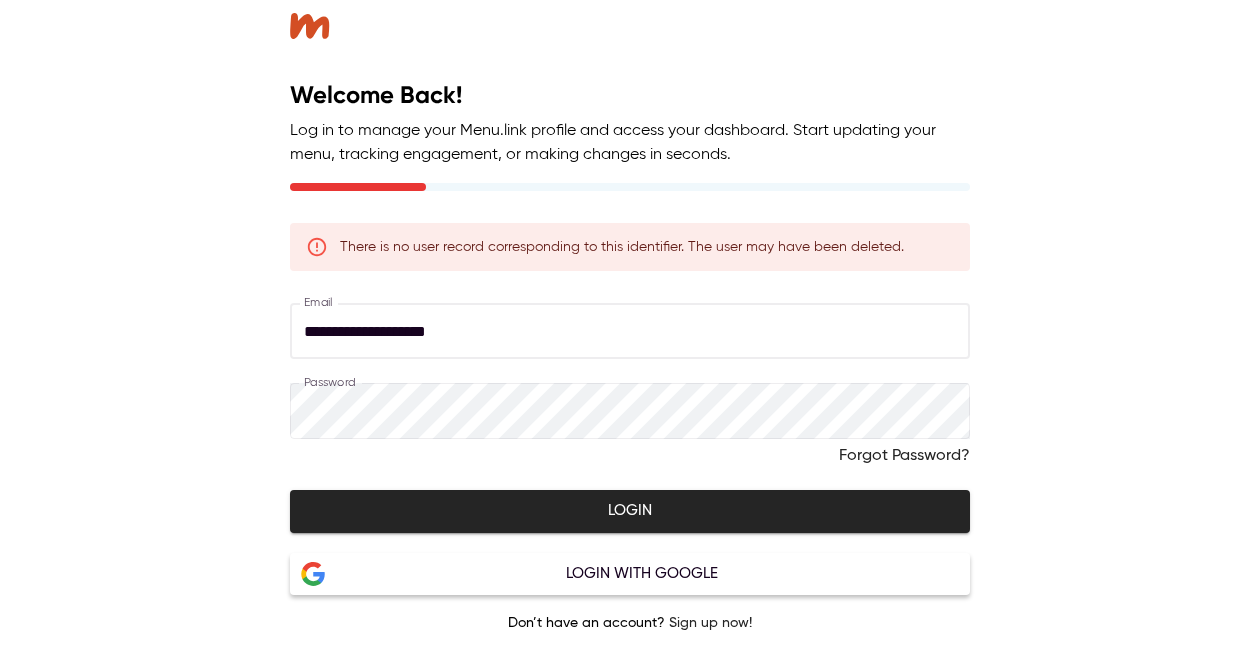 click on "**********" at bounding box center [630, 331] 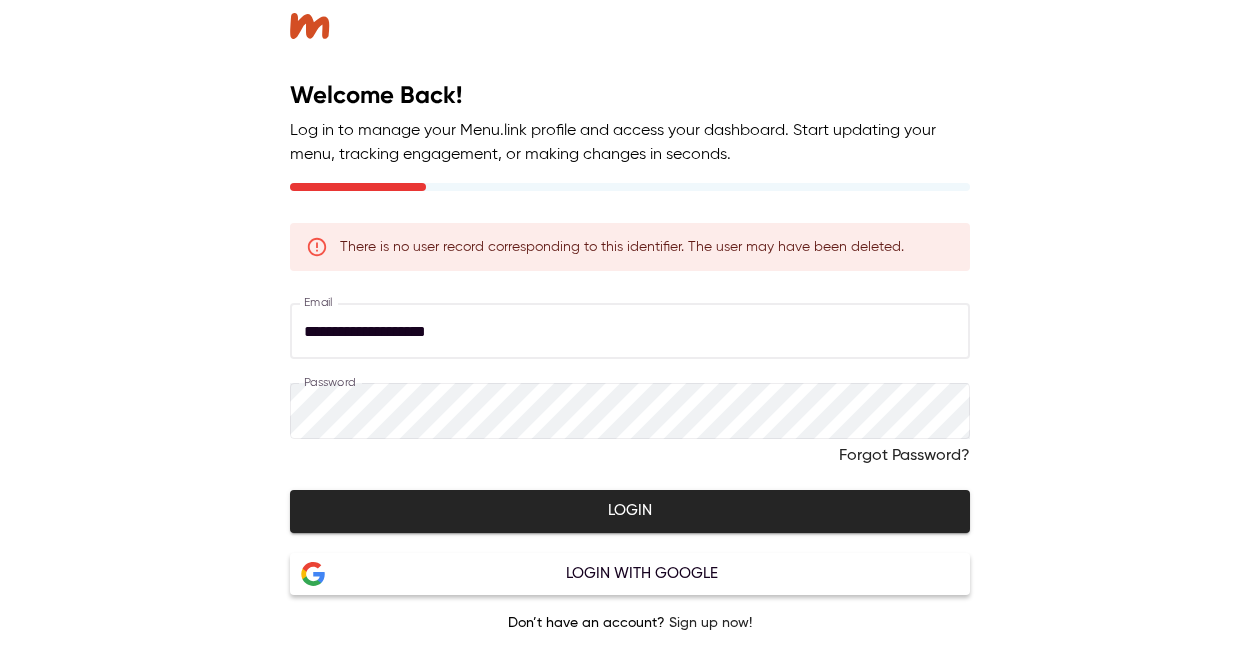 scroll, scrollTop: 0, scrollLeft: 0, axis: both 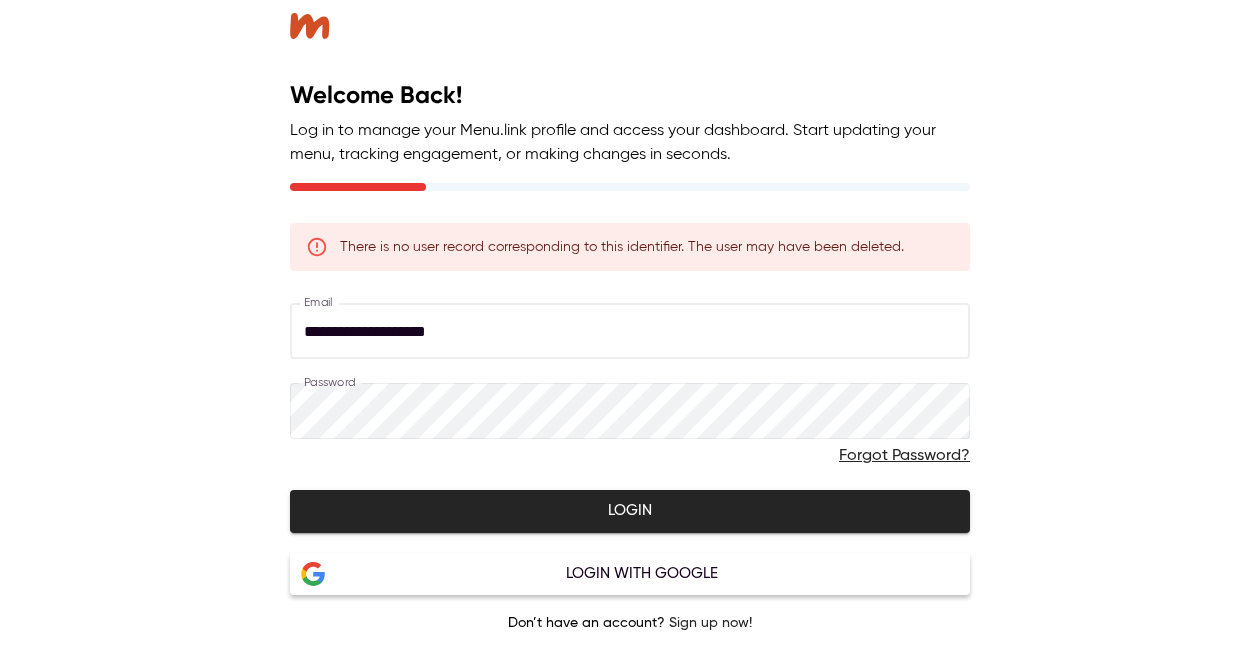 click on "Forgot Password?" at bounding box center (904, 456) 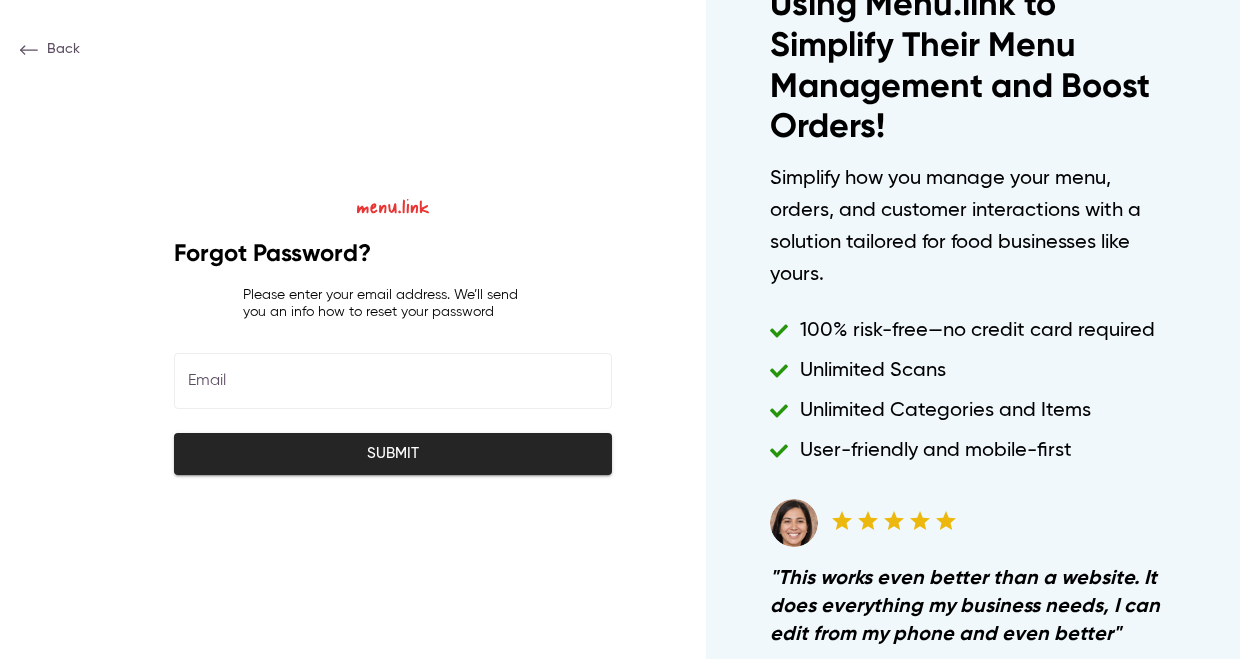 click at bounding box center [393, 381] 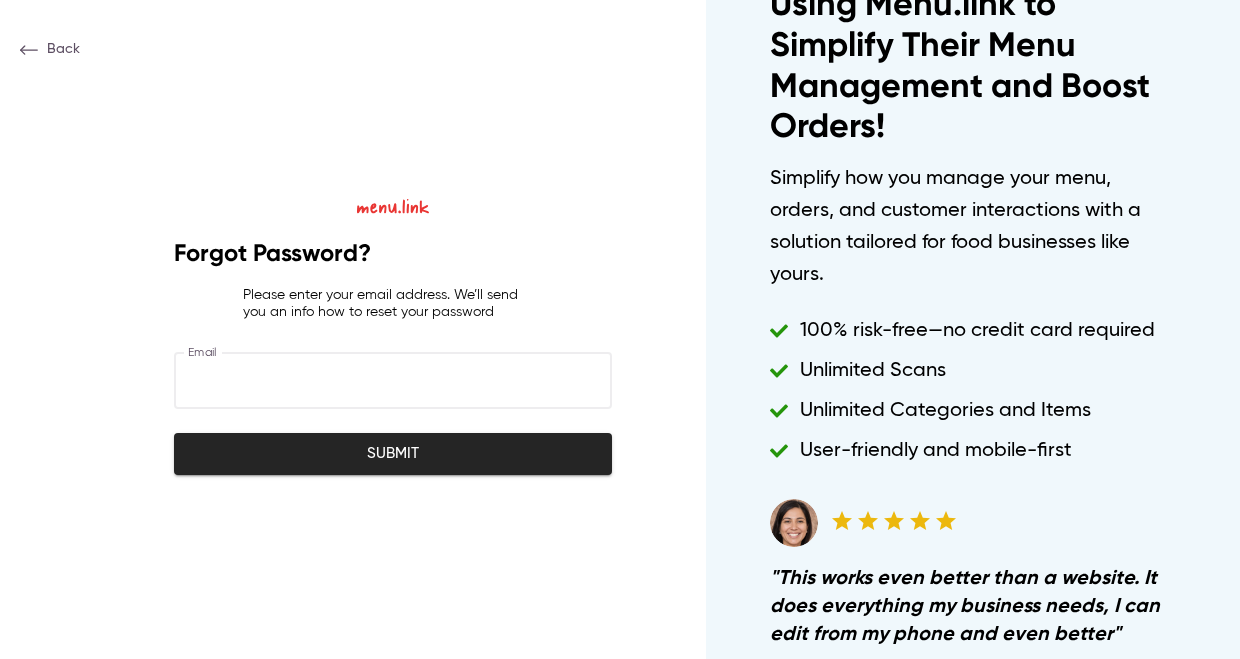 type on "**********" 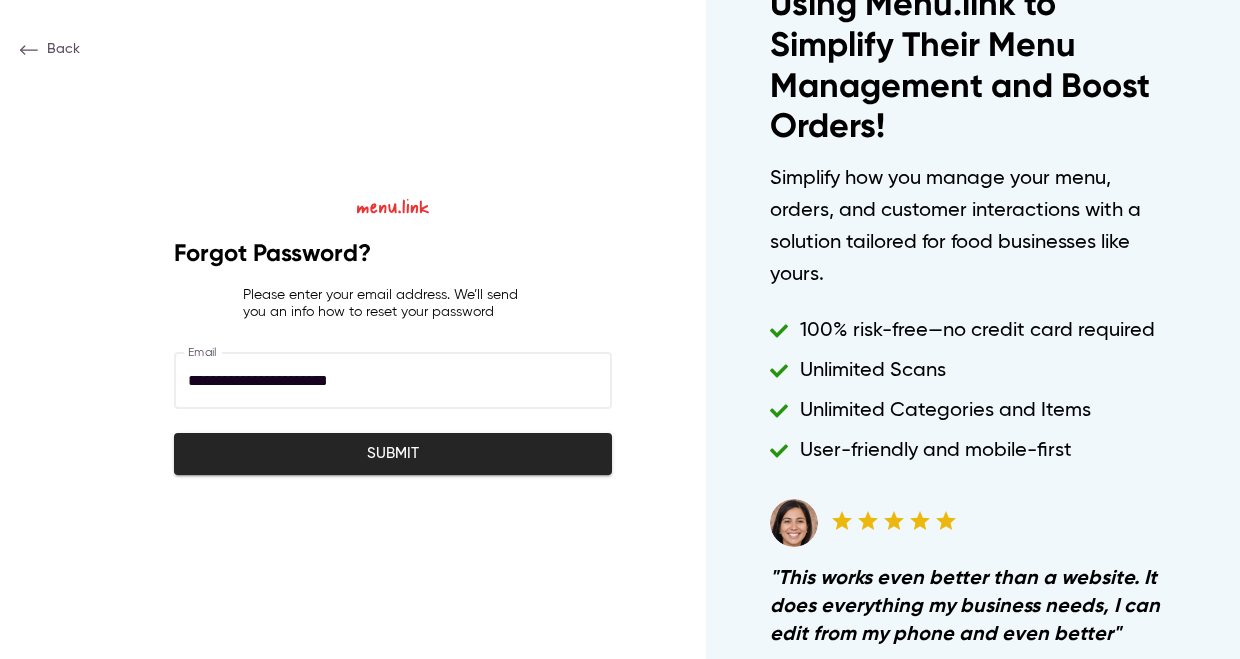 click on "Submit" at bounding box center (393, 454) 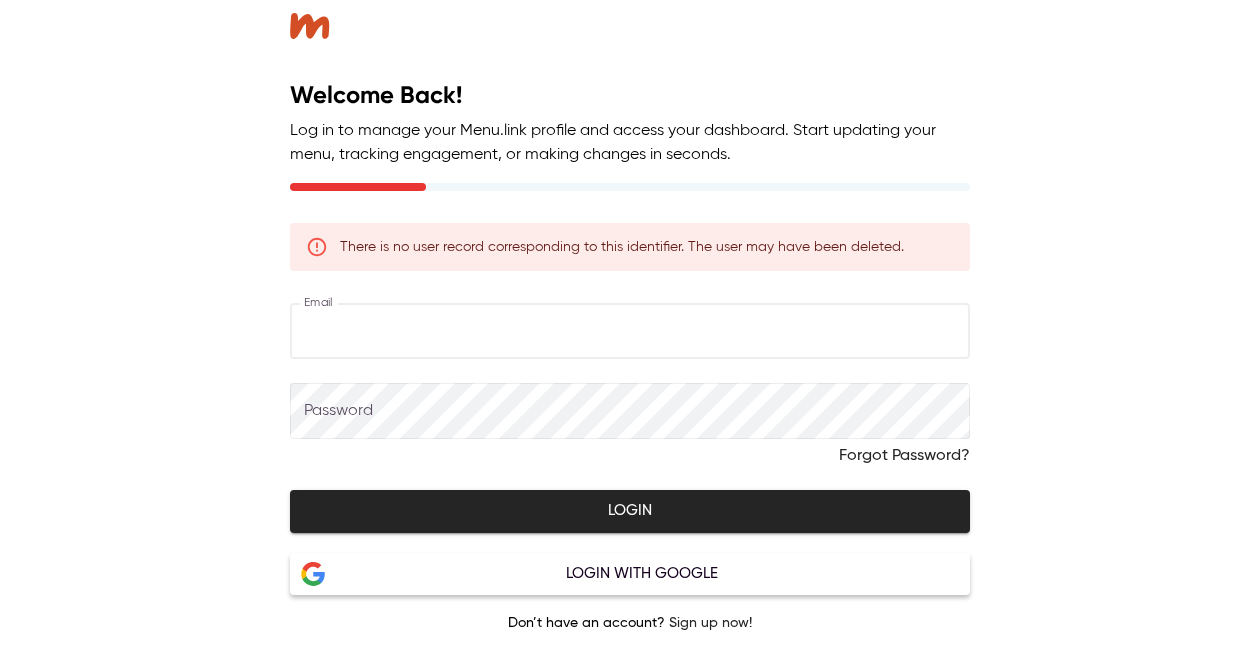 click at bounding box center (630, 331) 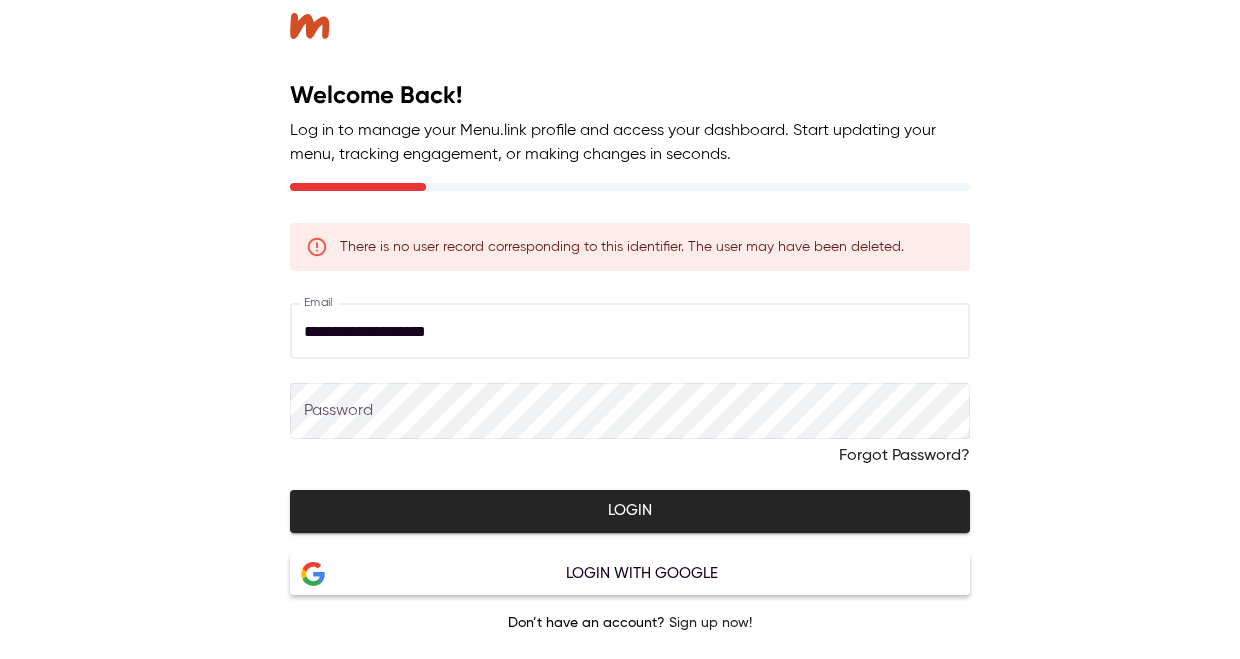 type on "**********" 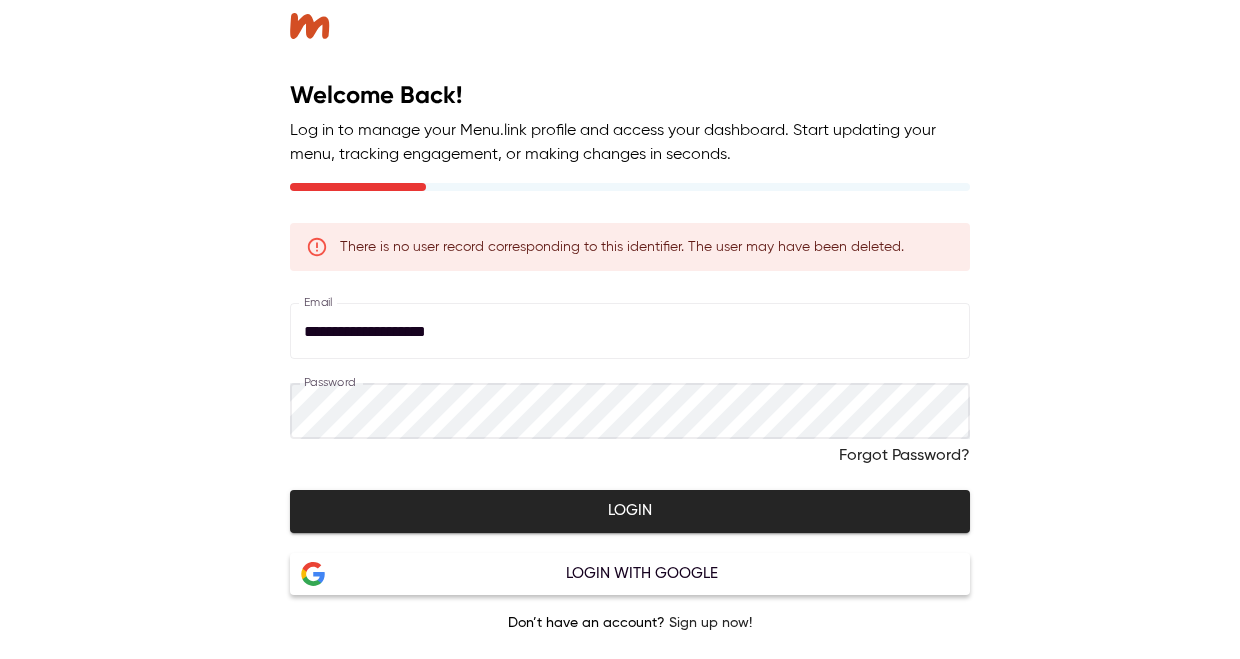click on "**********" at bounding box center [630, 329] 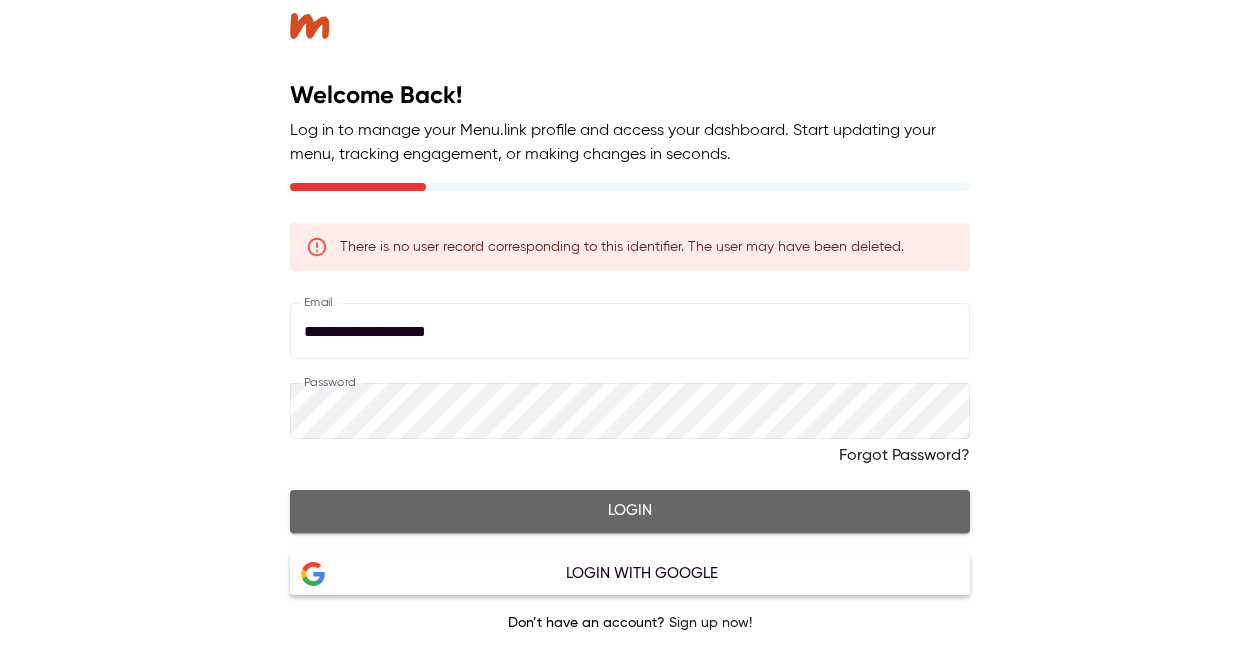 click on "Login" at bounding box center [630, 511] 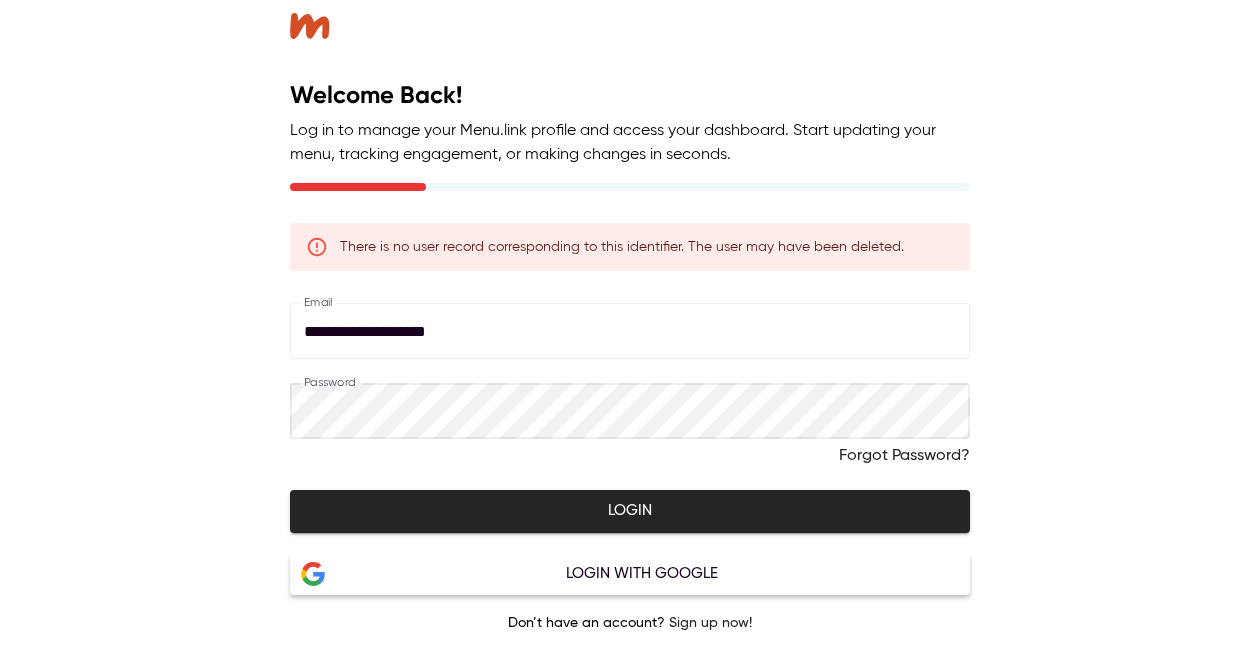 click on "Login" at bounding box center (630, 511) 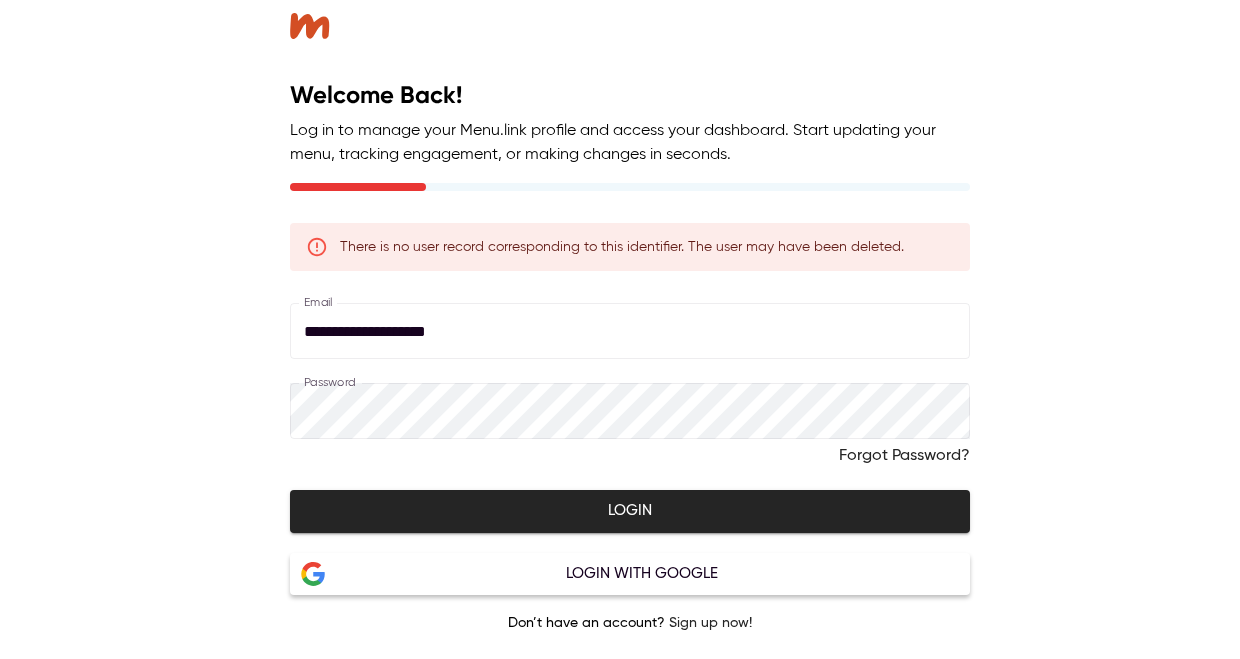 click on "Login" at bounding box center [630, 511] 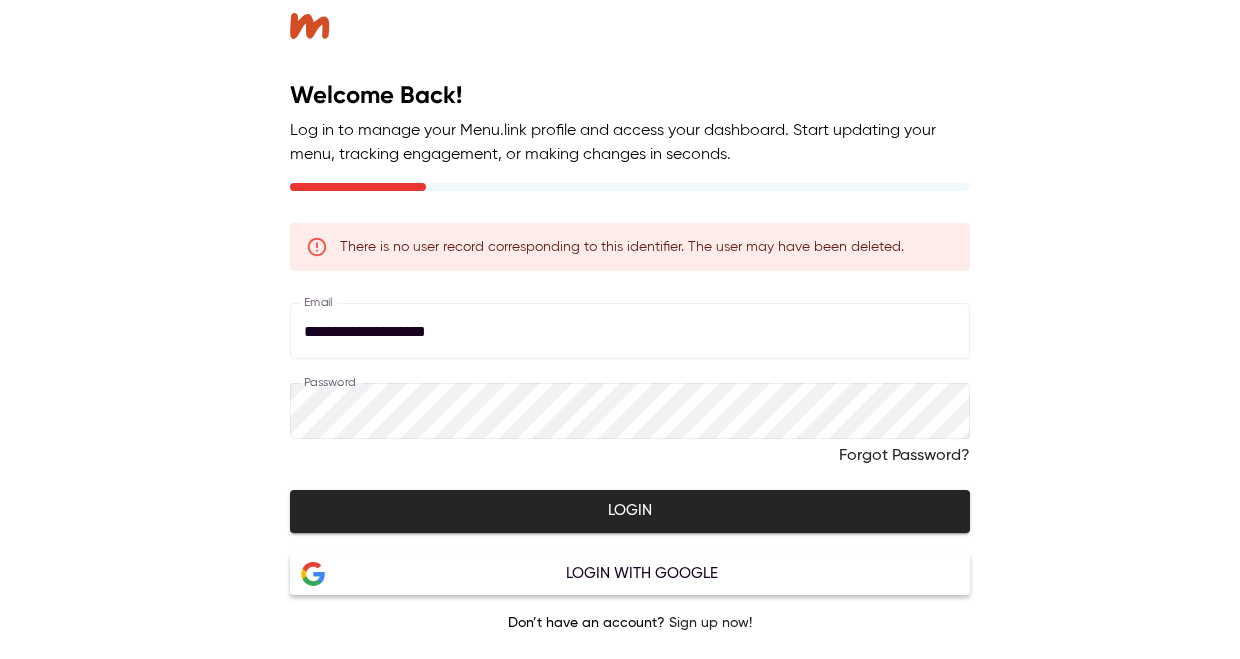 scroll, scrollTop: 0, scrollLeft: 0, axis: both 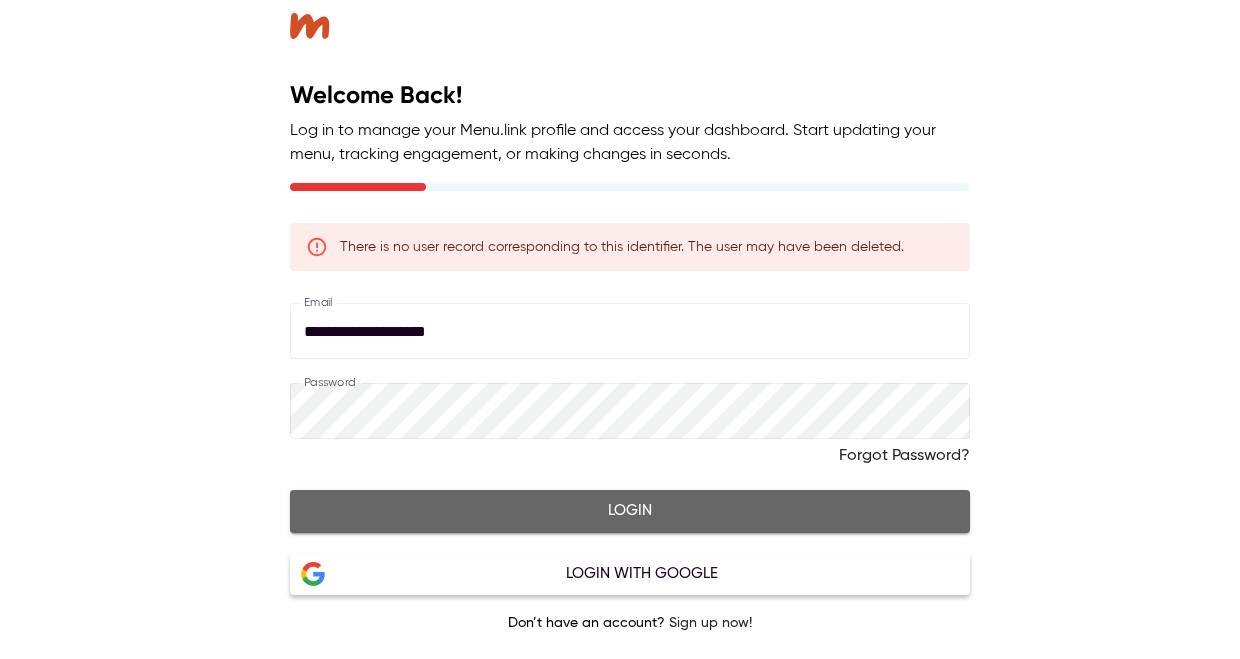 click on "Login" at bounding box center (630, 511) 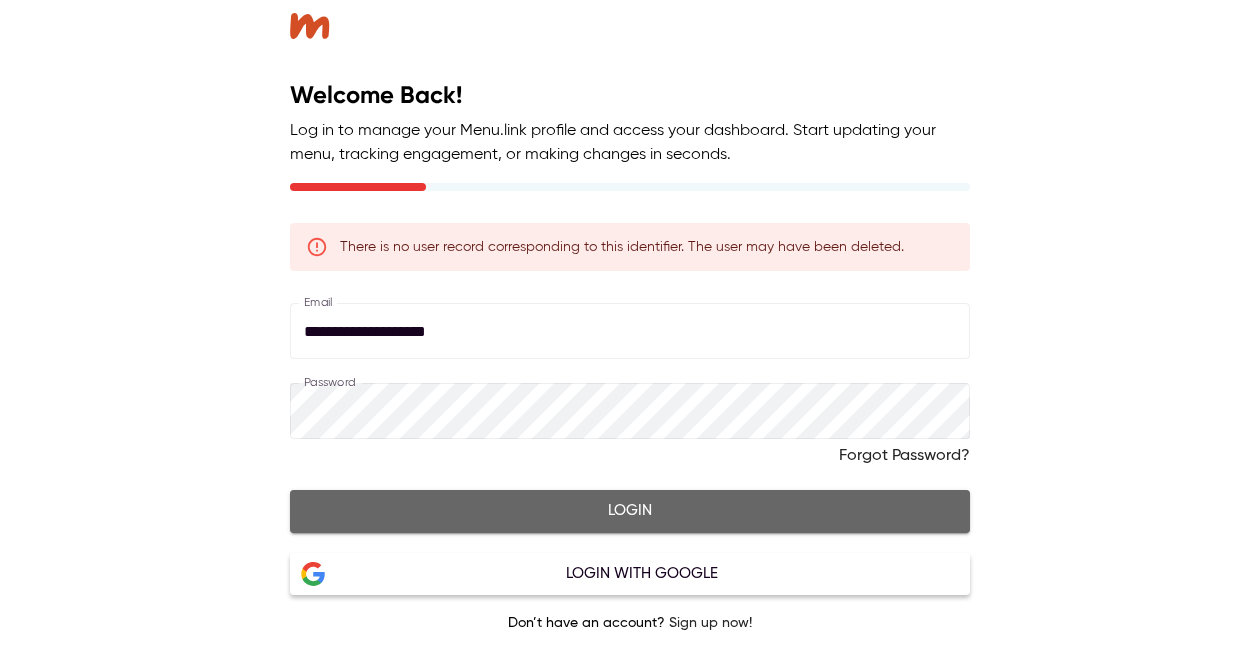 click on "Login" at bounding box center [630, 511] 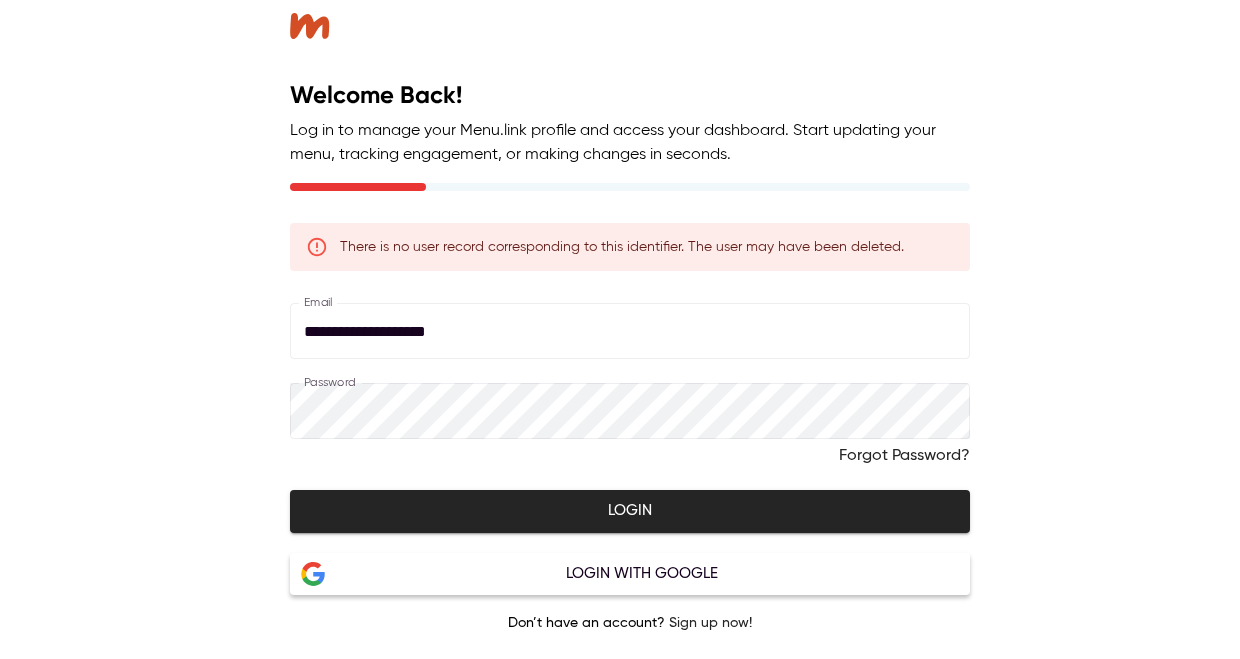 click on "Login" at bounding box center [630, 511] 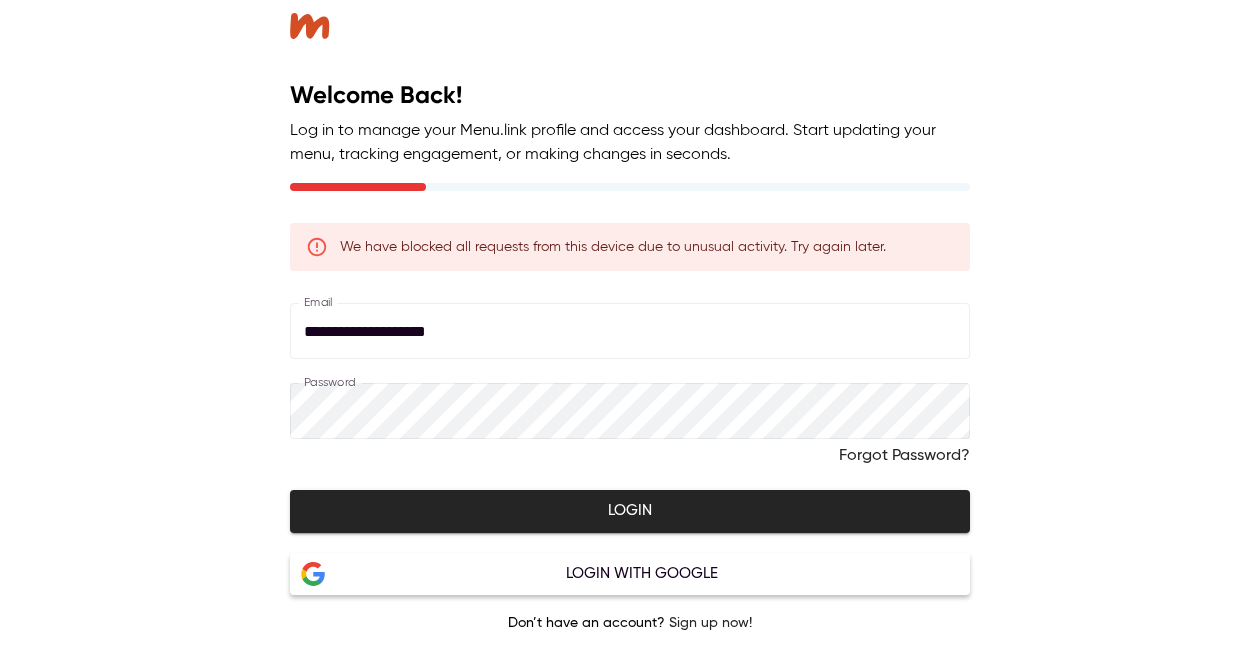click on "Login" at bounding box center [630, 511] 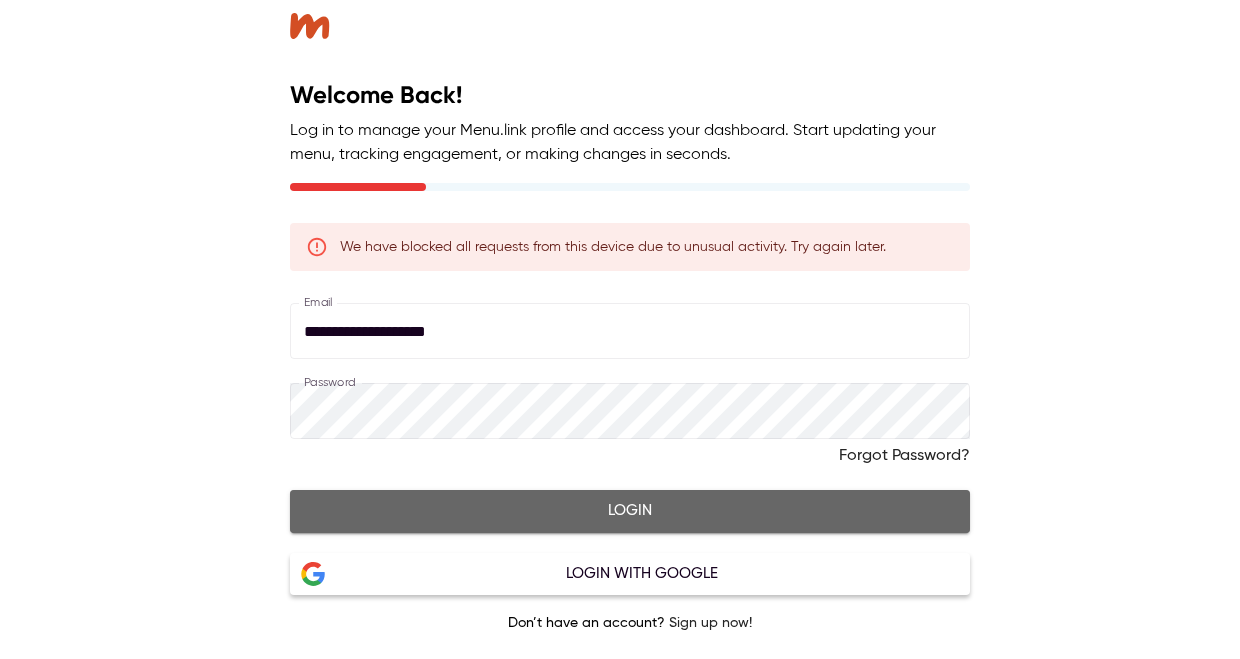 click on "Login" at bounding box center [630, 511] 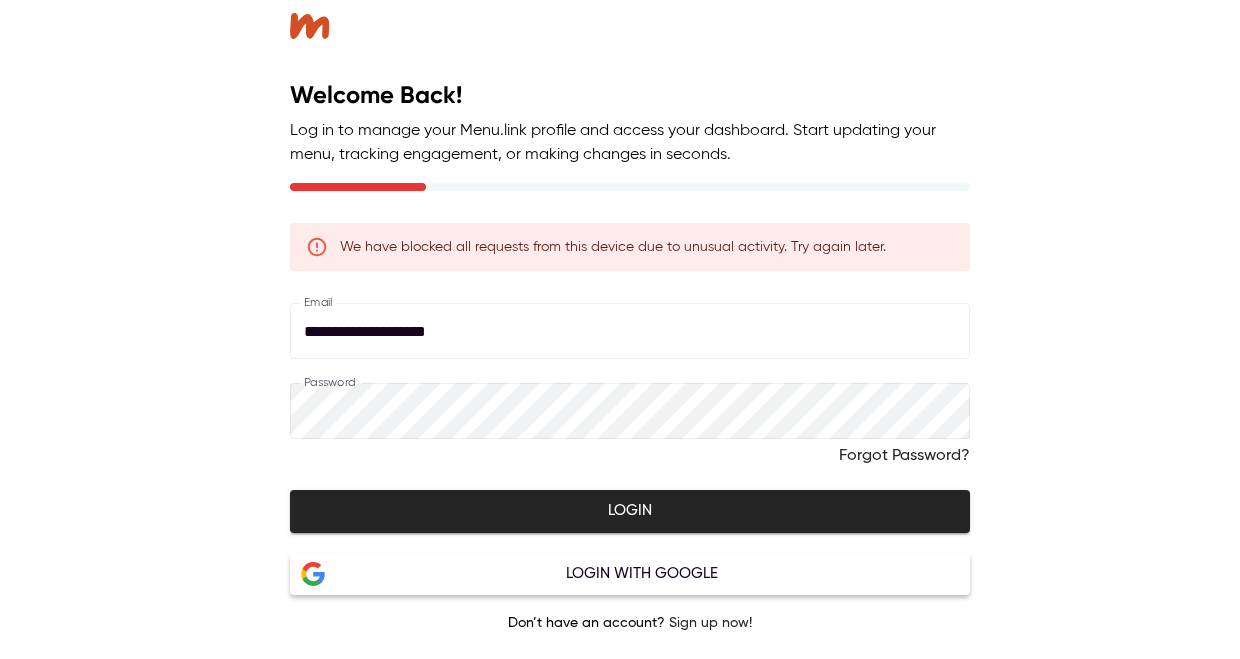click on "**********" at bounding box center (630, 331) 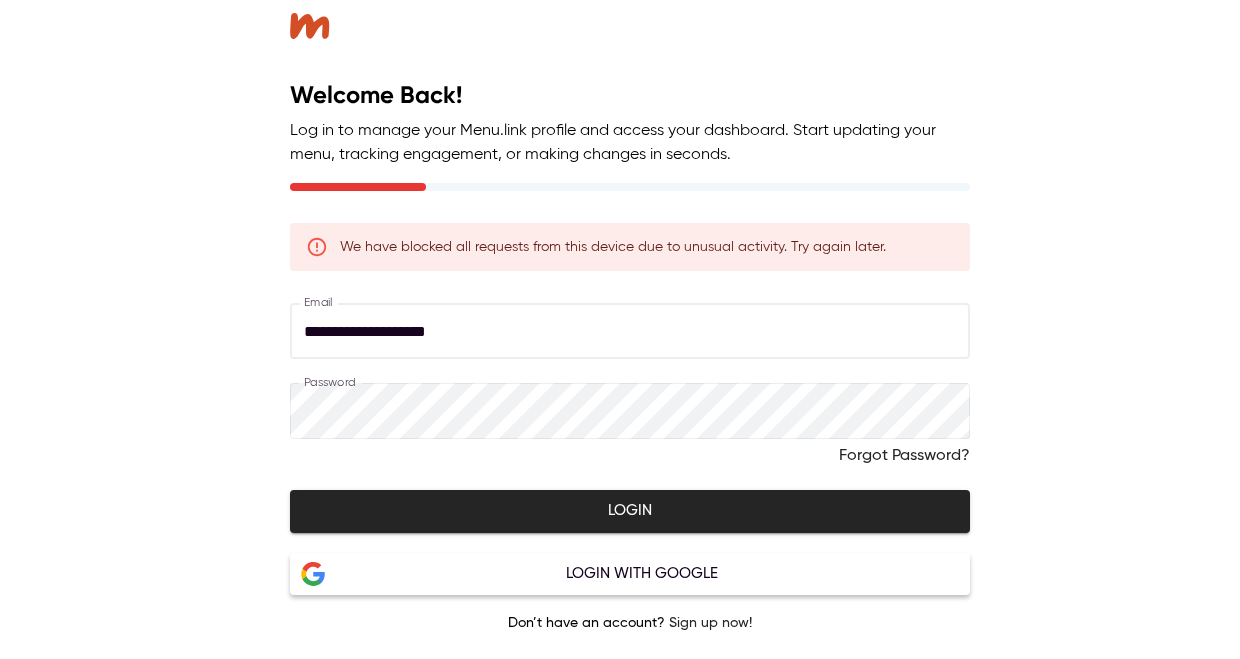 click on "**********" at bounding box center [630, 331] 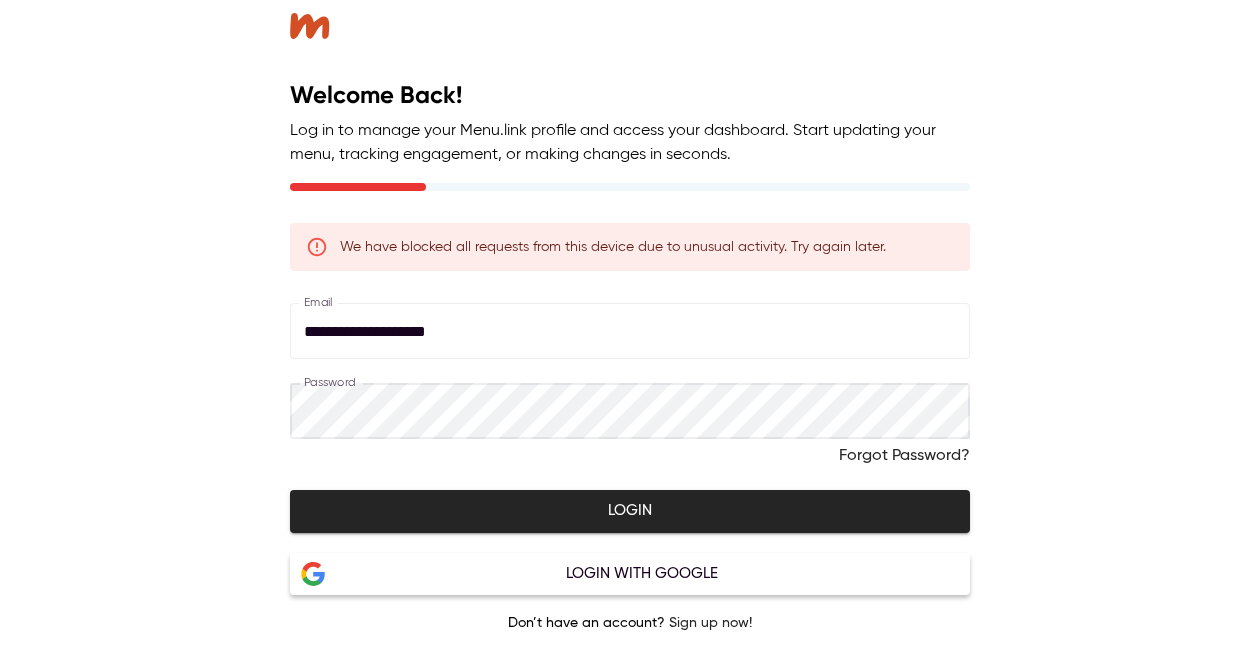 click on "Login" at bounding box center (630, 511) 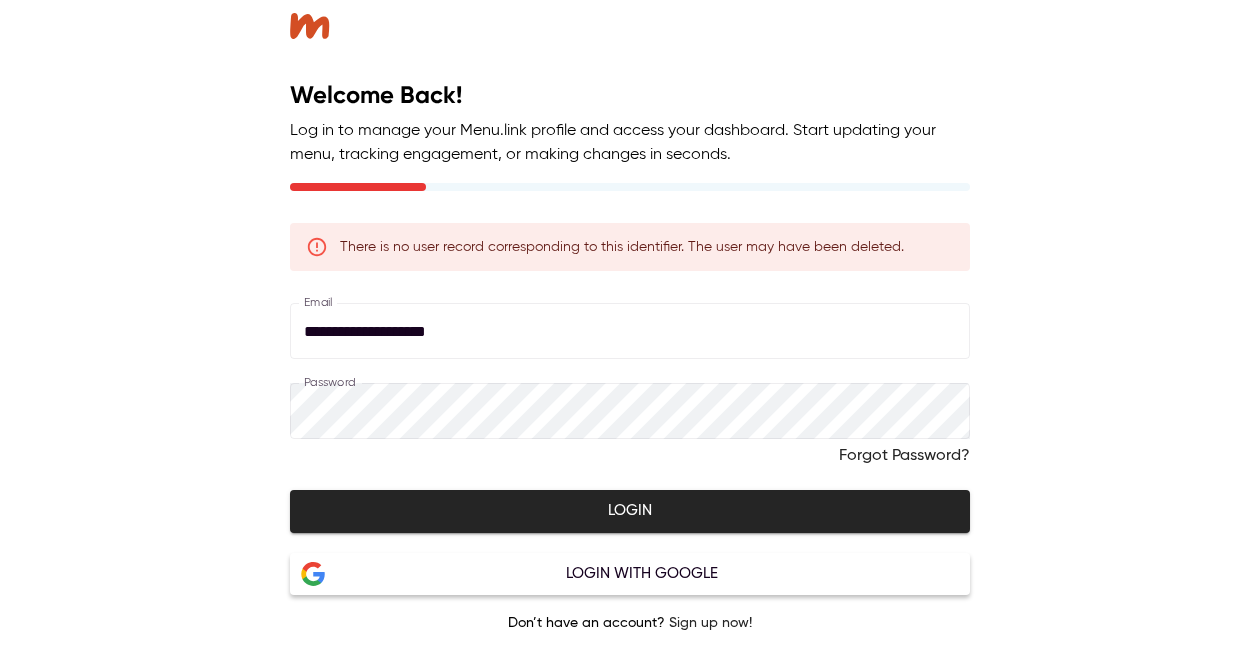 click on "**********" at bounding box center [630, 331] 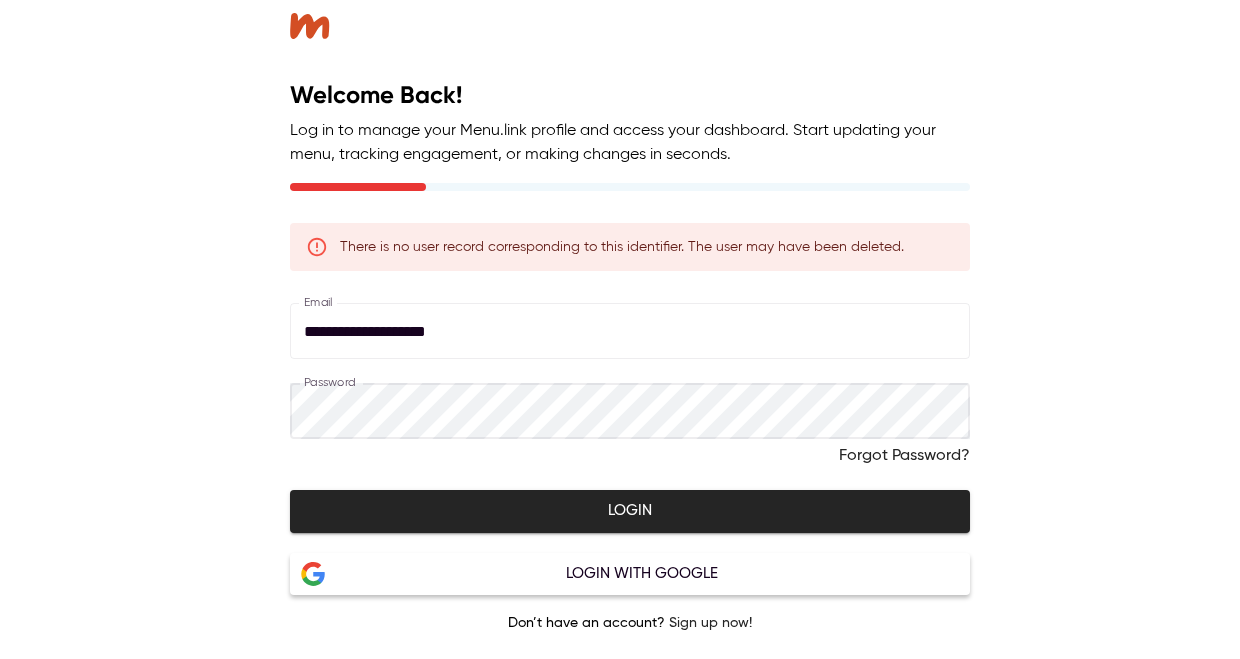 click on "Login" at bounding box center [630, 511] 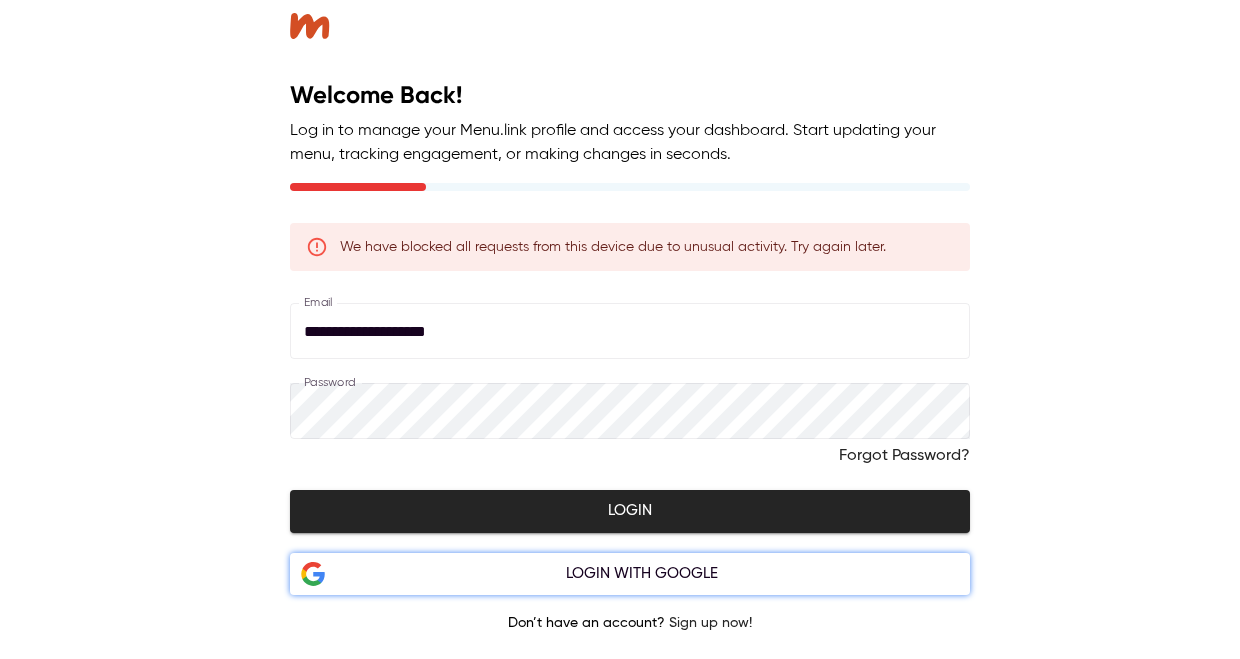 click on "Login with Google" at bounding box center (642, 574) 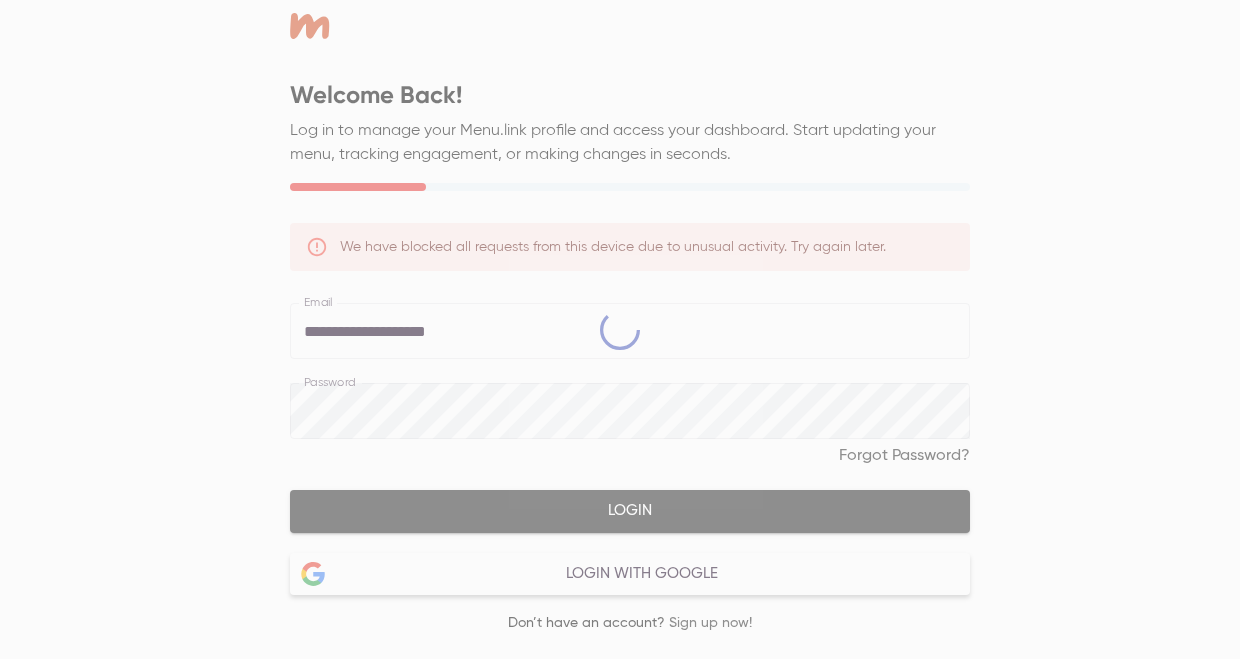 click at bounding box center (620, 329) 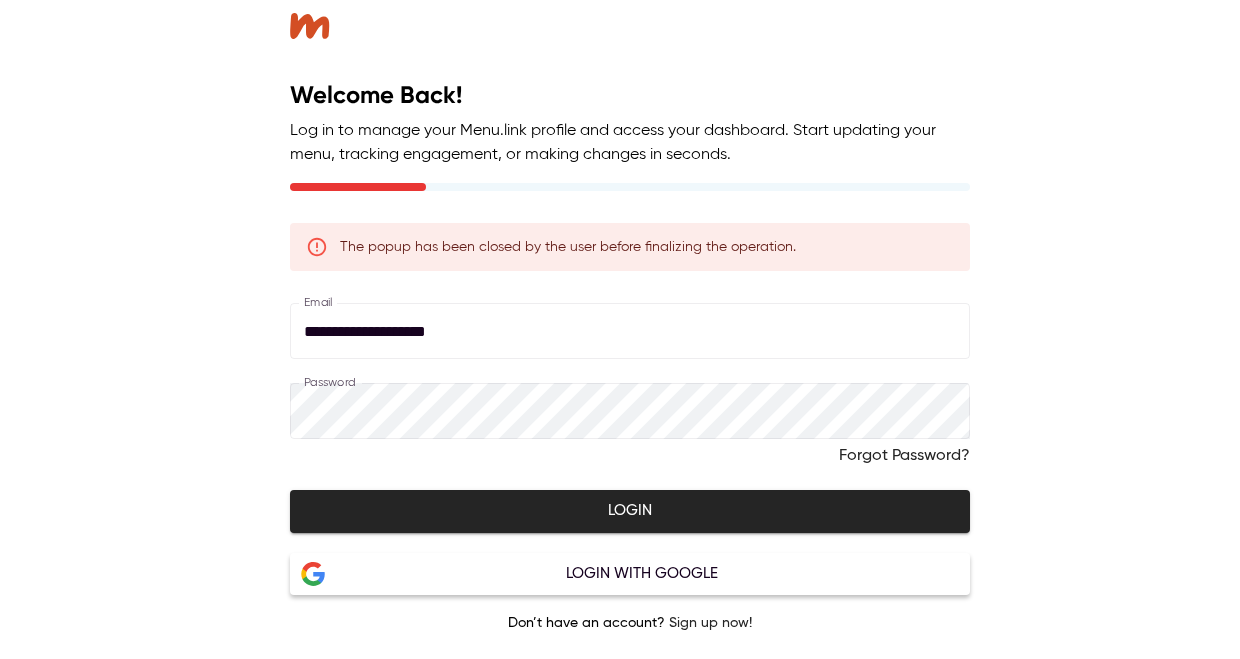 scroll, scrollTop: 0, scrollLeft: 0, axis: both 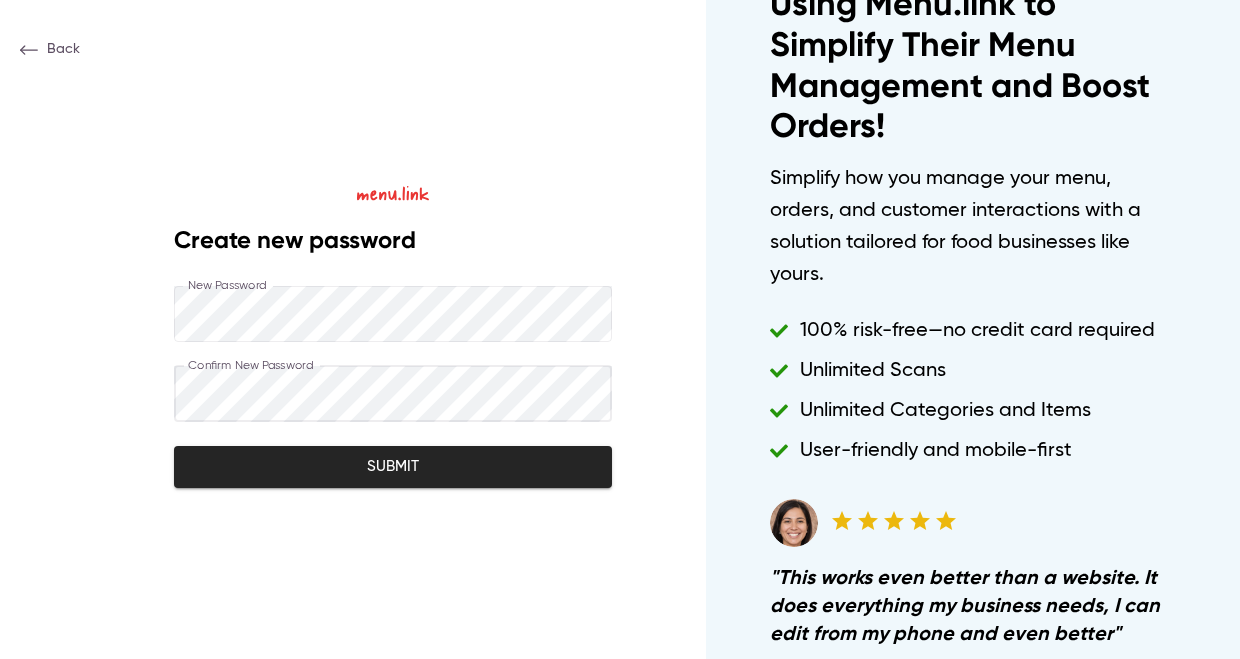 click on "Submit" at bounding box center (393, 467) 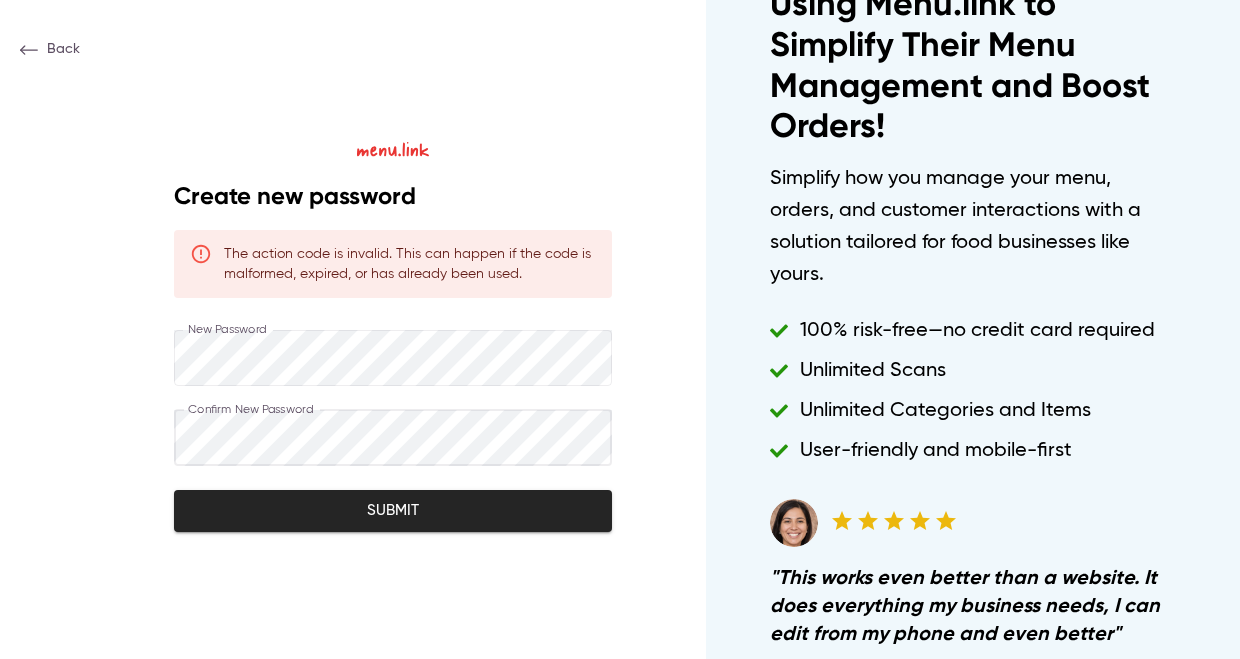 click on "Submit" at bounding box center [393, 511] 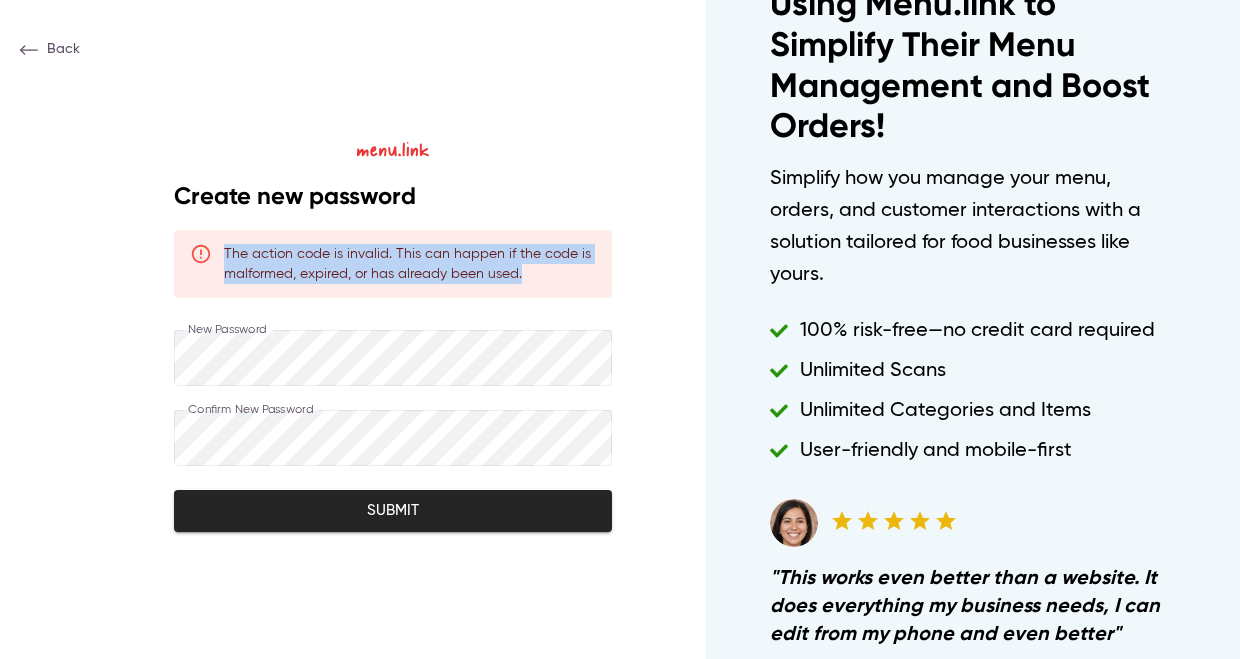 drag, startPoint x: 530, startPoint y: 275, endPoint x: 211, endPoint y: 242, distance: 320.70236 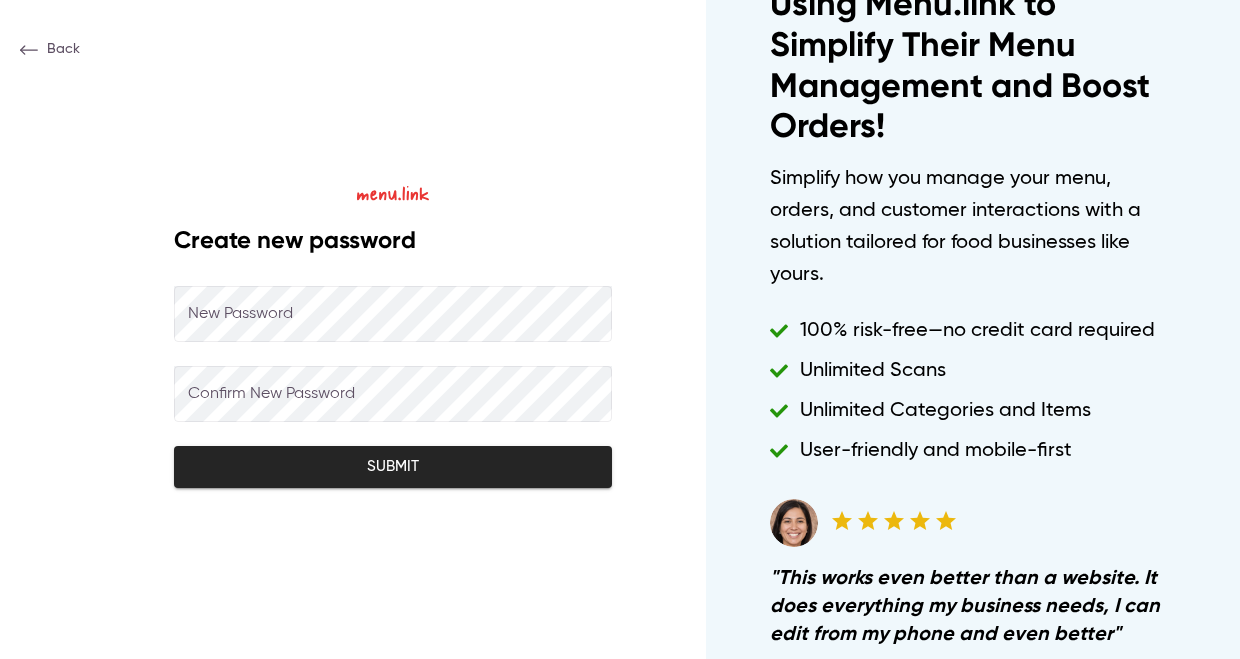 scroll, scrollTop: 0, scrollLeft: 0, axis: both 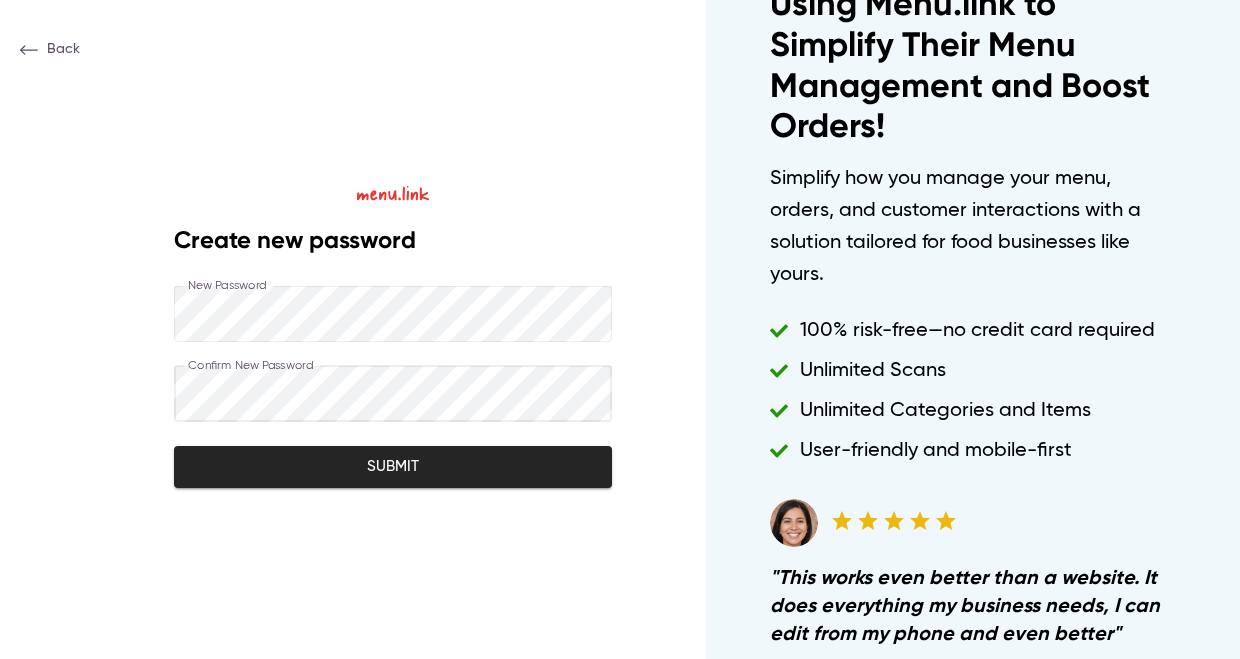 click on "Submit" at bounding box center (393, 467) 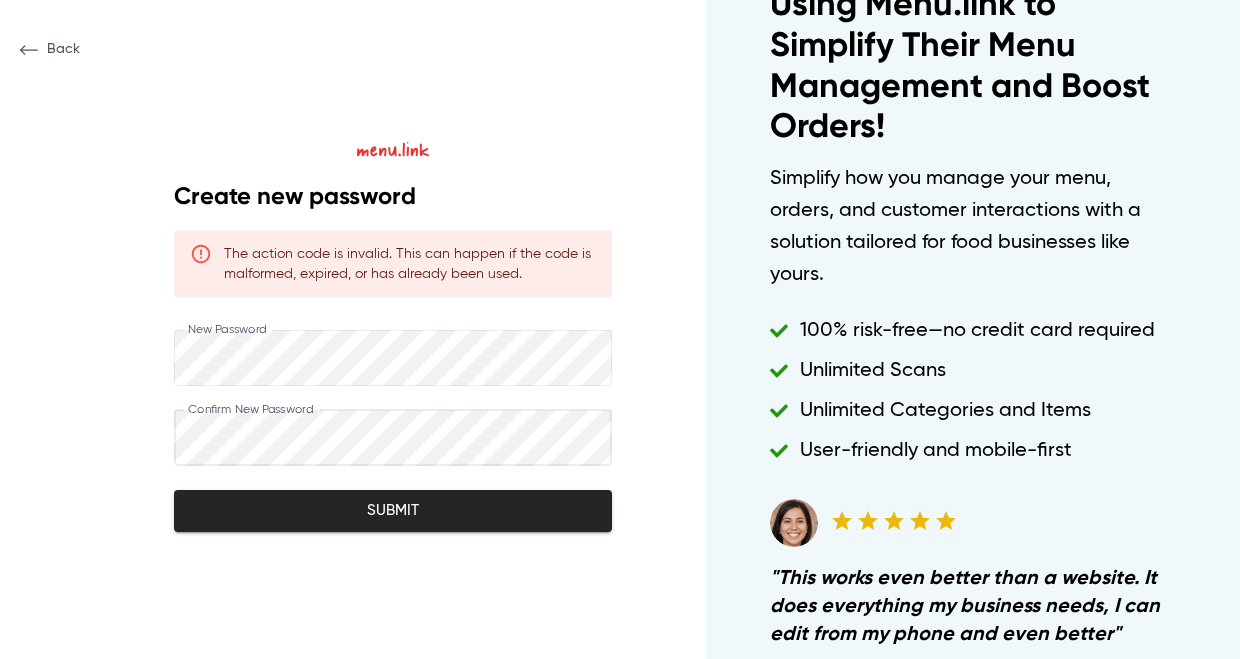 click on "Submit" at bounding box center (393, 511) 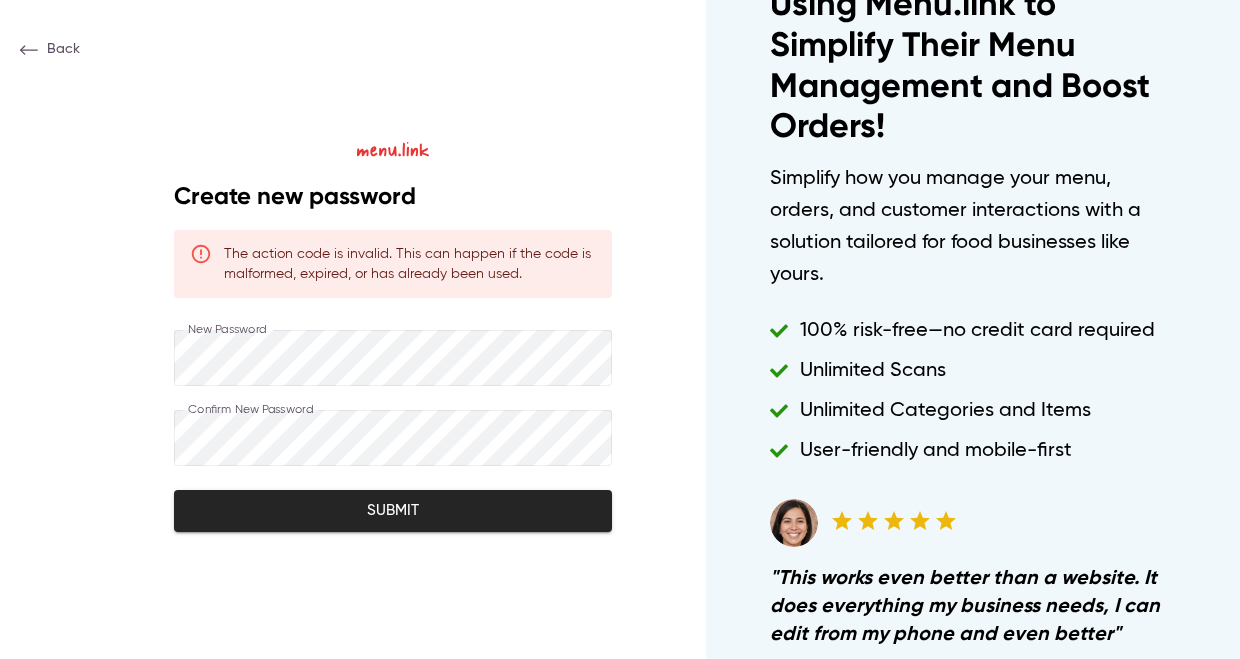 click on "Submit" at bounding box center (393, 511) 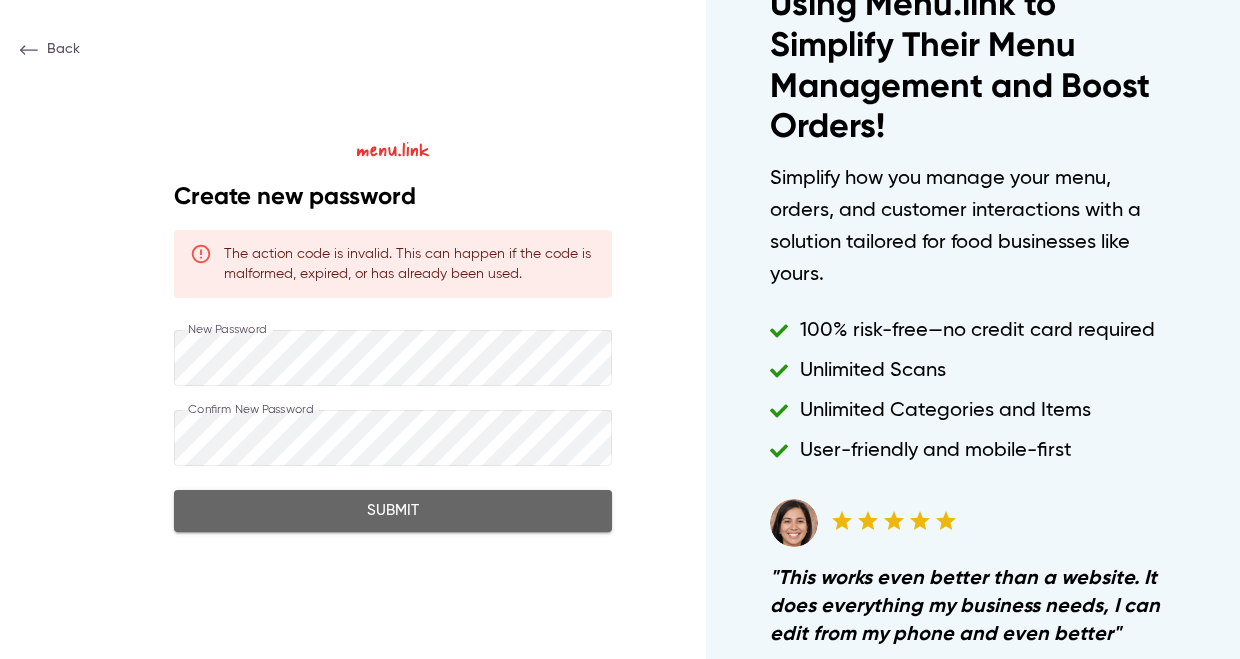 click on "Submit" at bounding box center (393, 511) 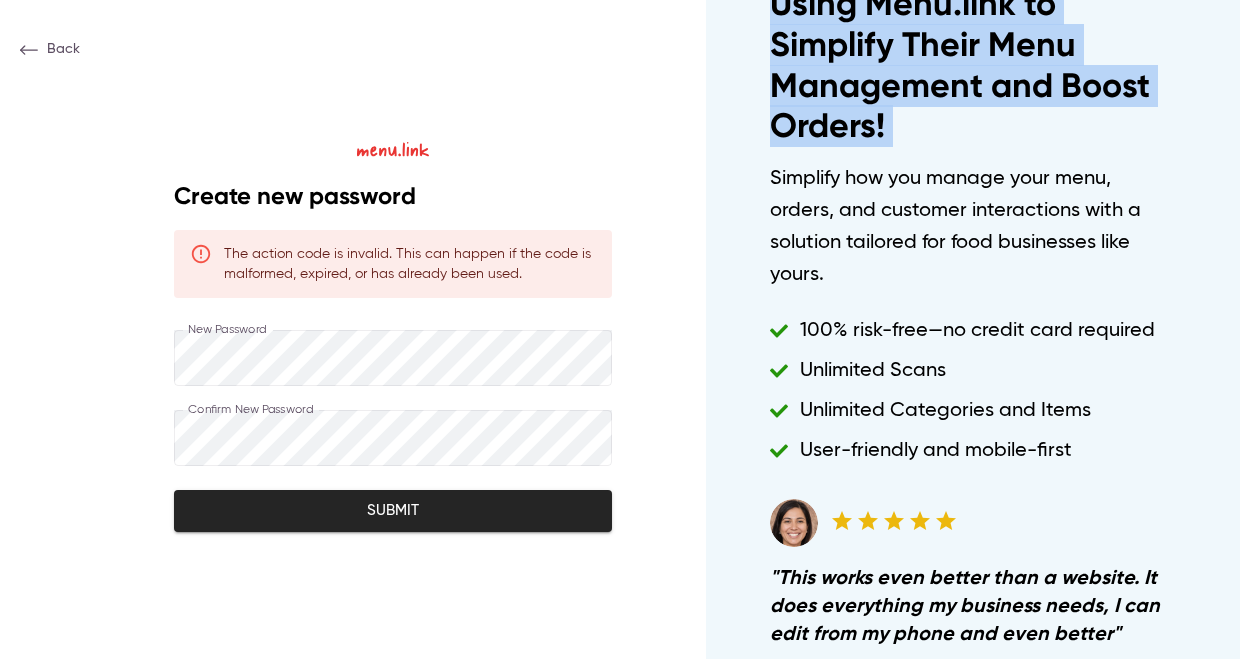 click on "Submit" at bounding box center (393, 511) 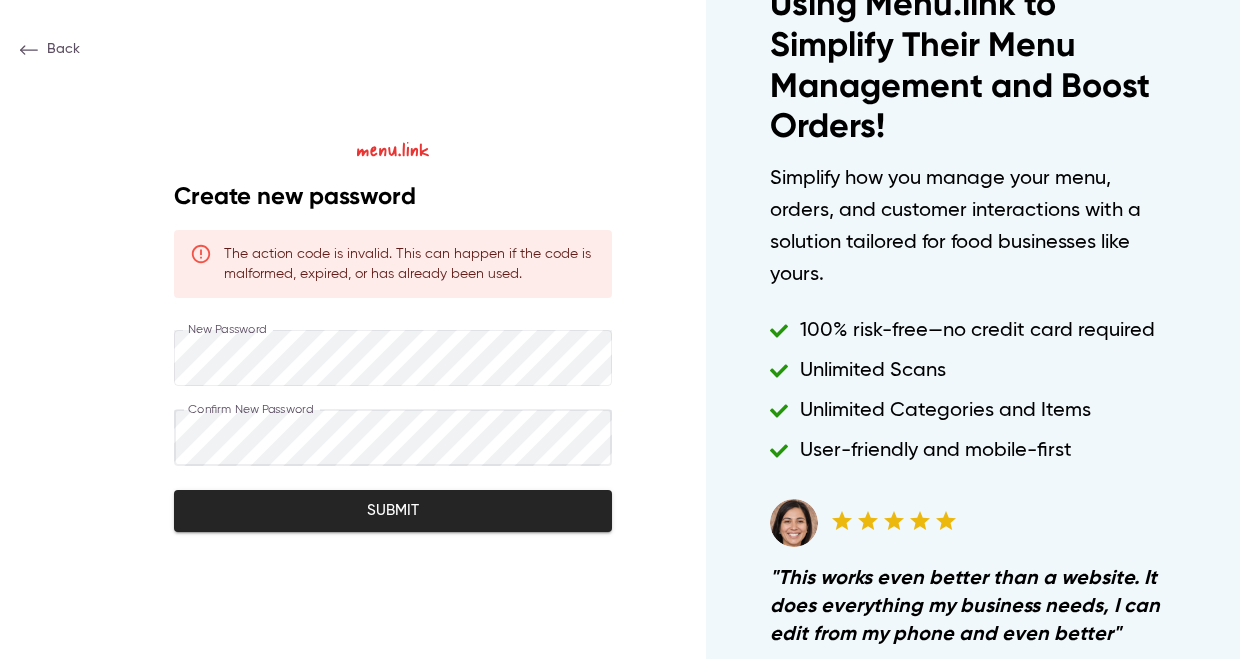 click on "Submit" at bounding box center (393, 511) 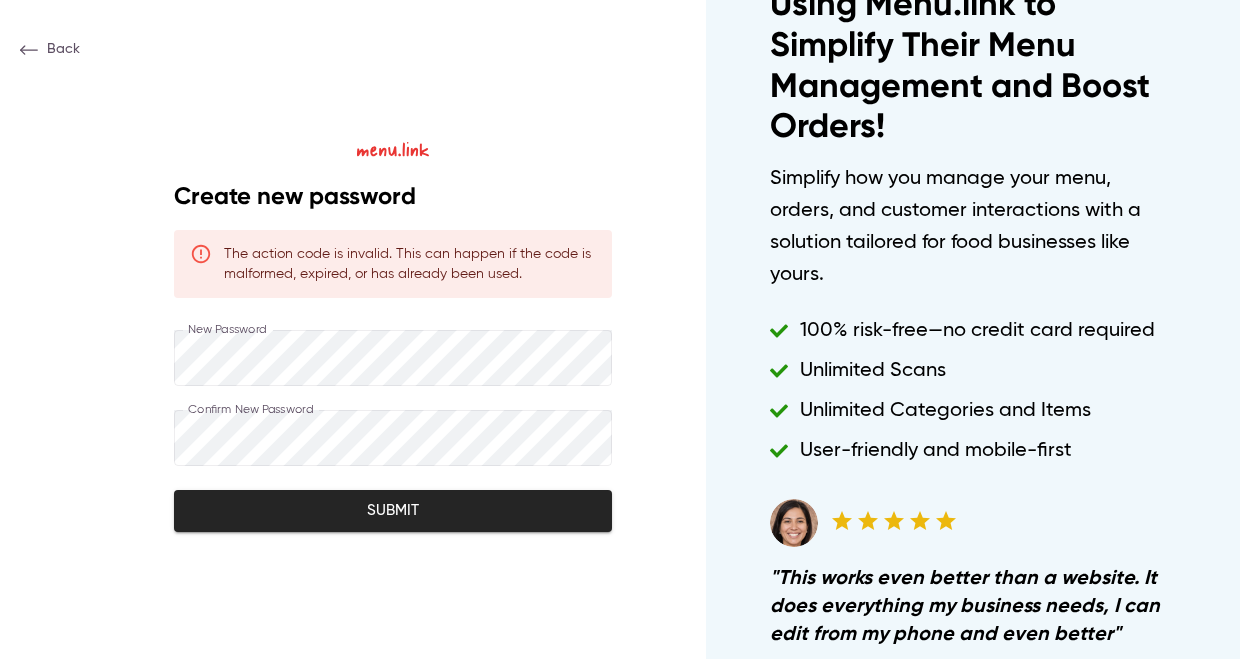 click on "Submit" at bounding box center [393, 511] 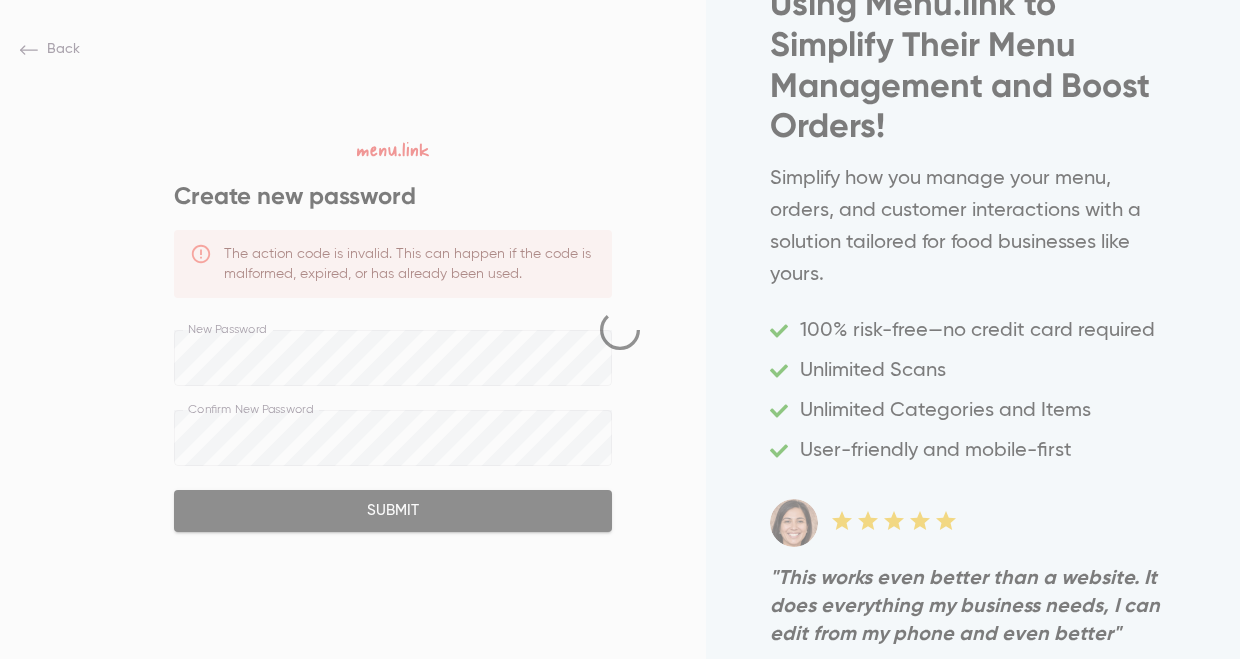 click on "Submit" at bounding box center [393, 511] 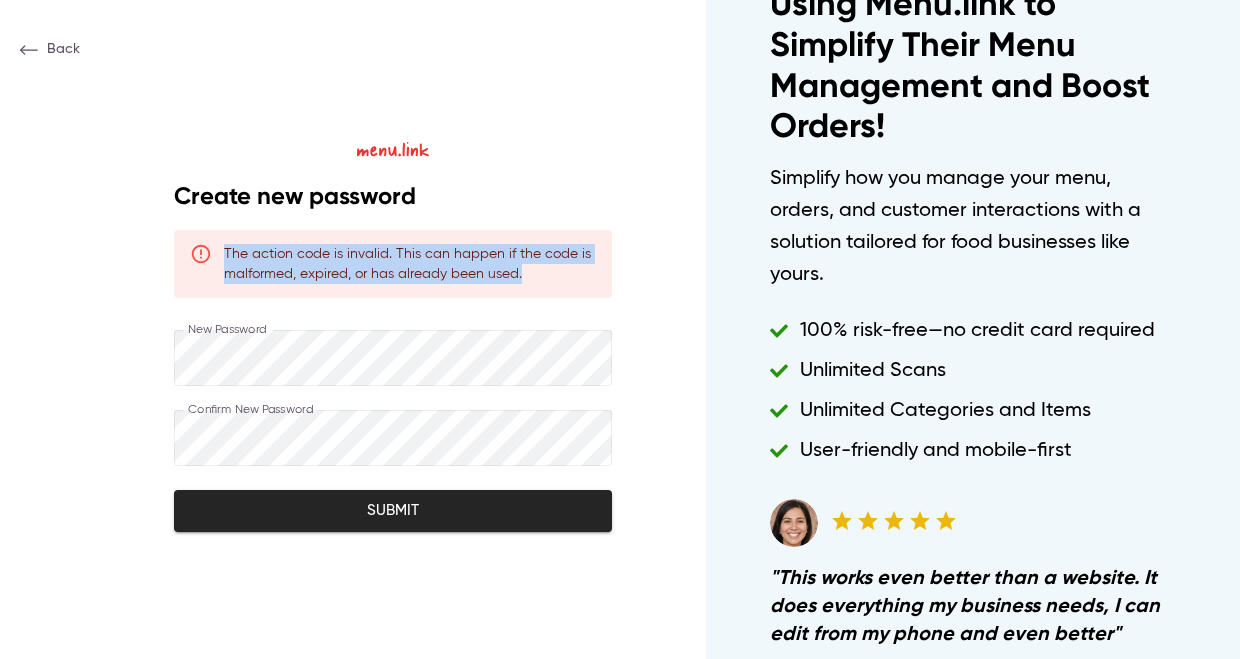 drag, startPoint x: 537, startPoint y: 275, endPoint x: 170, endPoint y: 229, distance: 369.8716 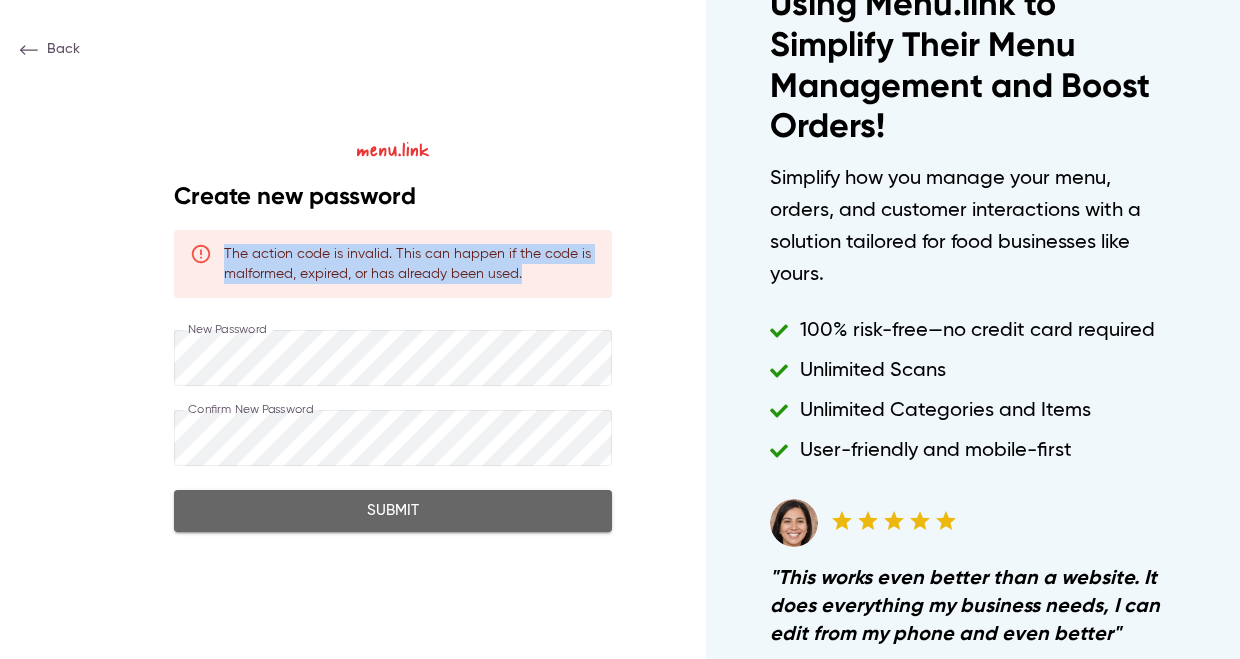 click on "Submit" at bounding box center [393, 511] 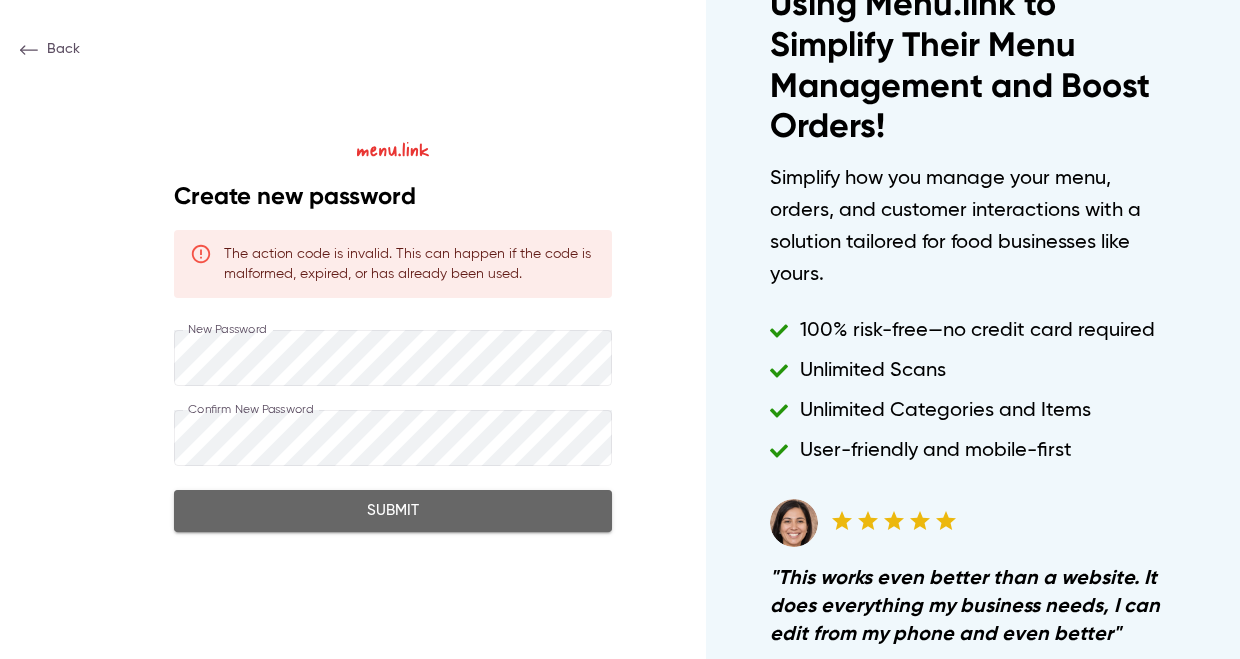 click on "Submit" at bounding box center (393, 511) 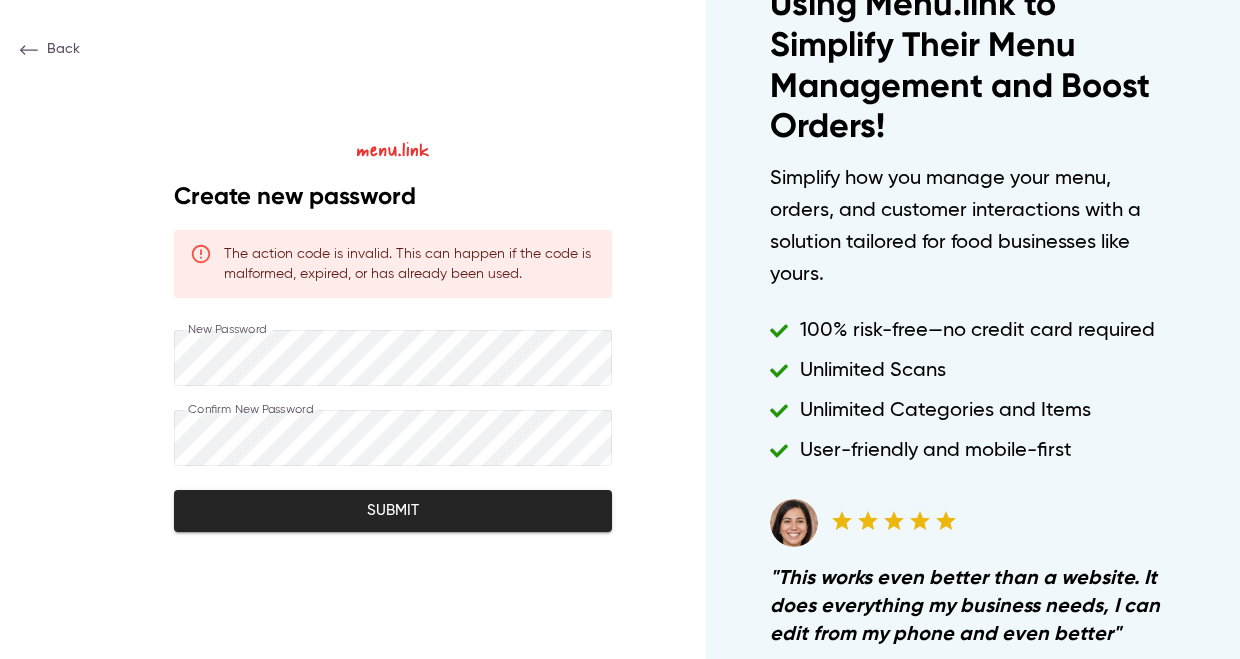 scroll, scrollTop: 0, scrollLeft: 0, axis: both 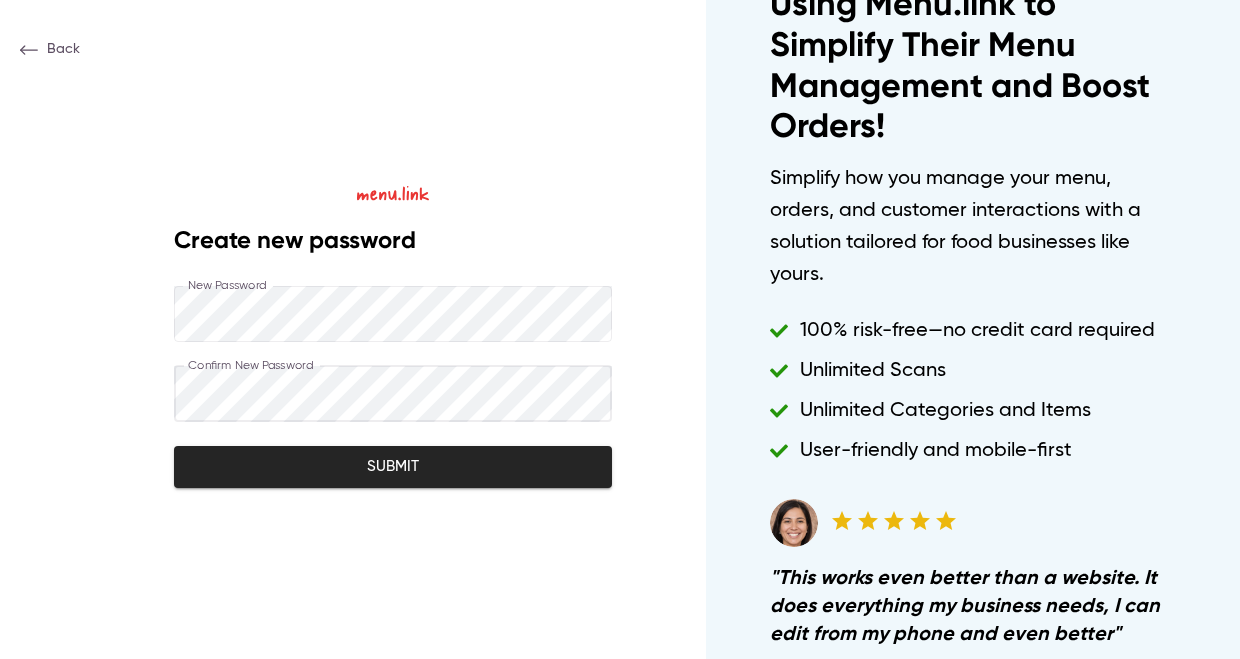 click on "Submit" at bounding box center (393, 467) 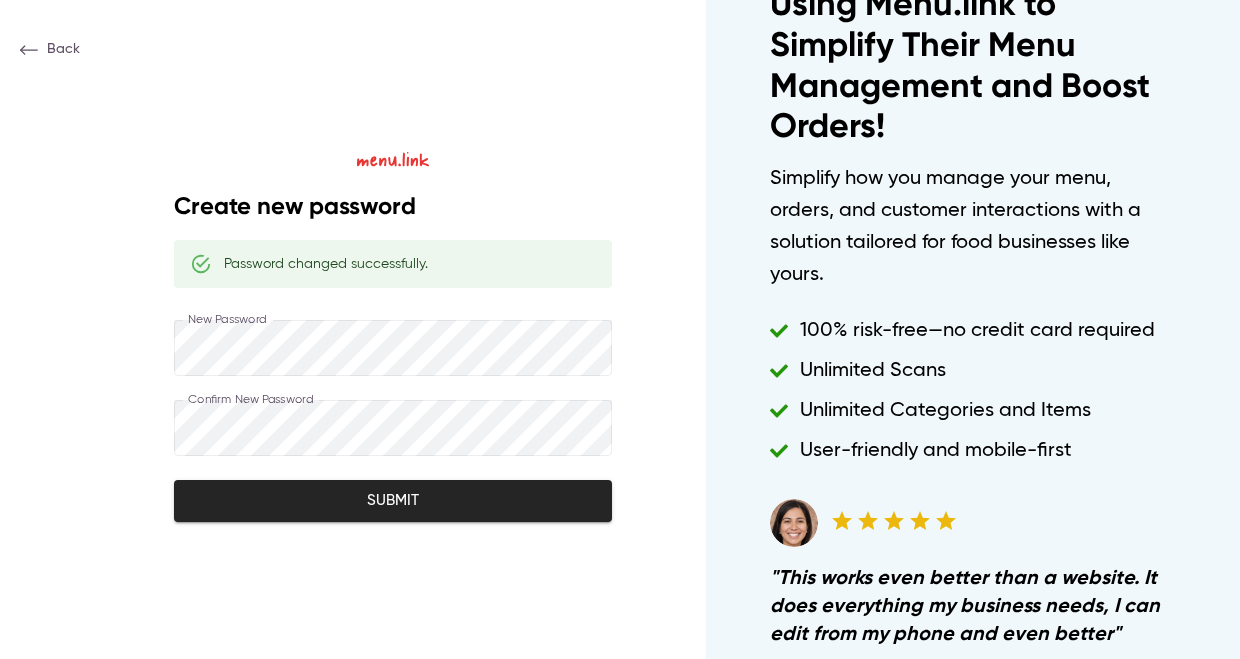click on "Submit" at bounding box center (393, 501) 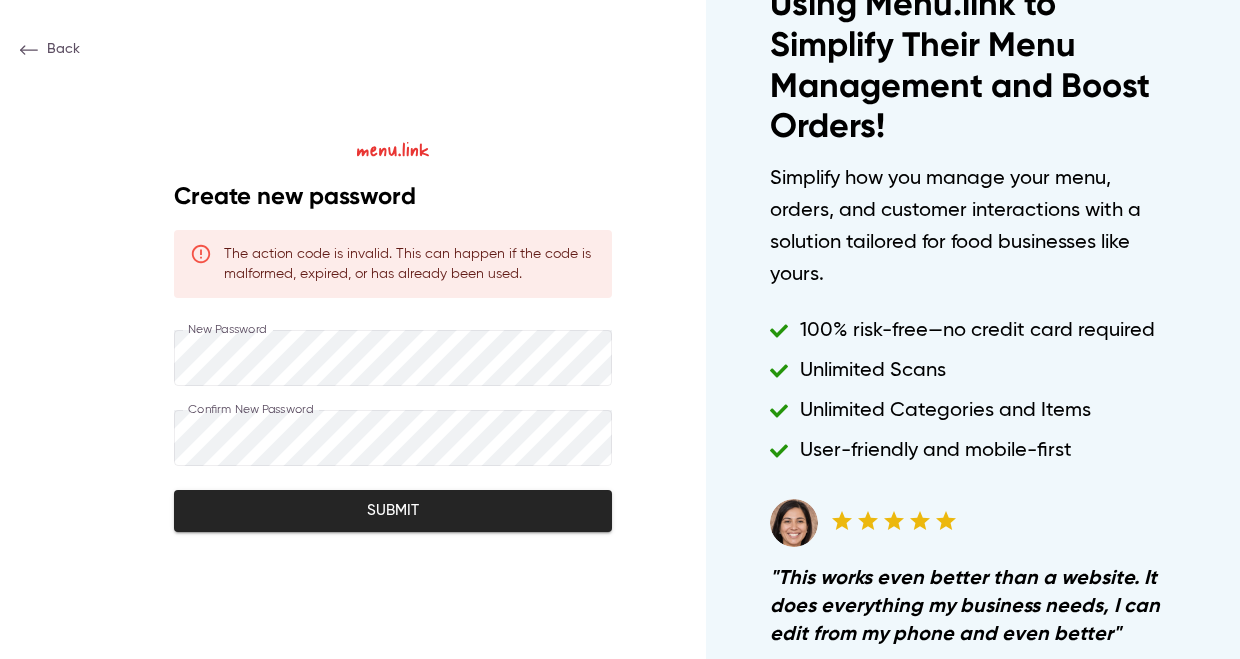 click on "The action code is invalid. This can happen if the code is malformed, expired, or has already been used." at bounding box center (410, 264) 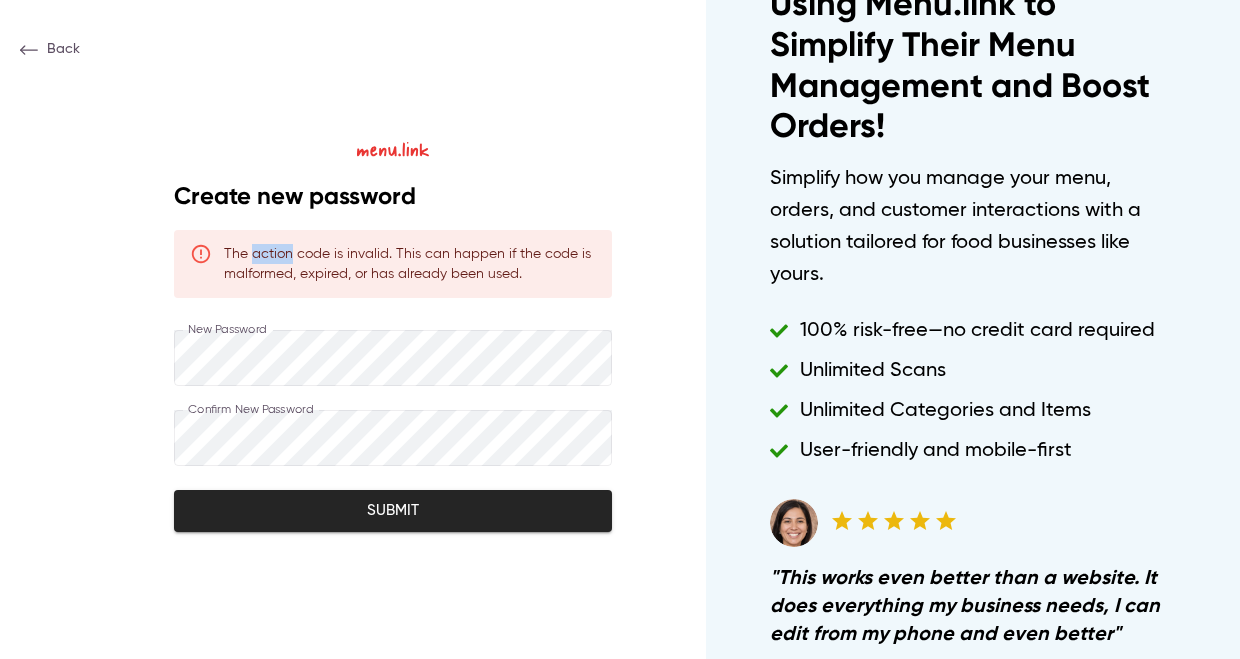 click on "The action code is invalid. This can happen if the code is malformed, expired, or has already been used." at bounding box center [410, 264] 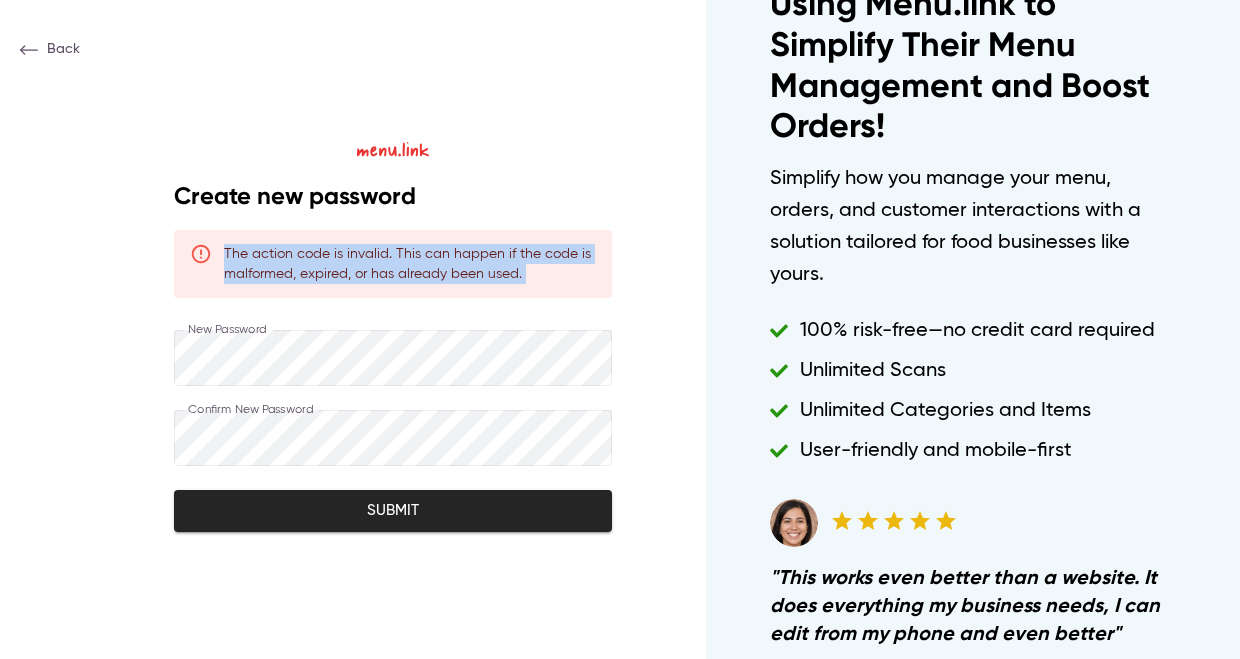 click on "The action code is invalid. This can happen if the code is malformed, expired, or has already been used." at bounding box center [410, 264] 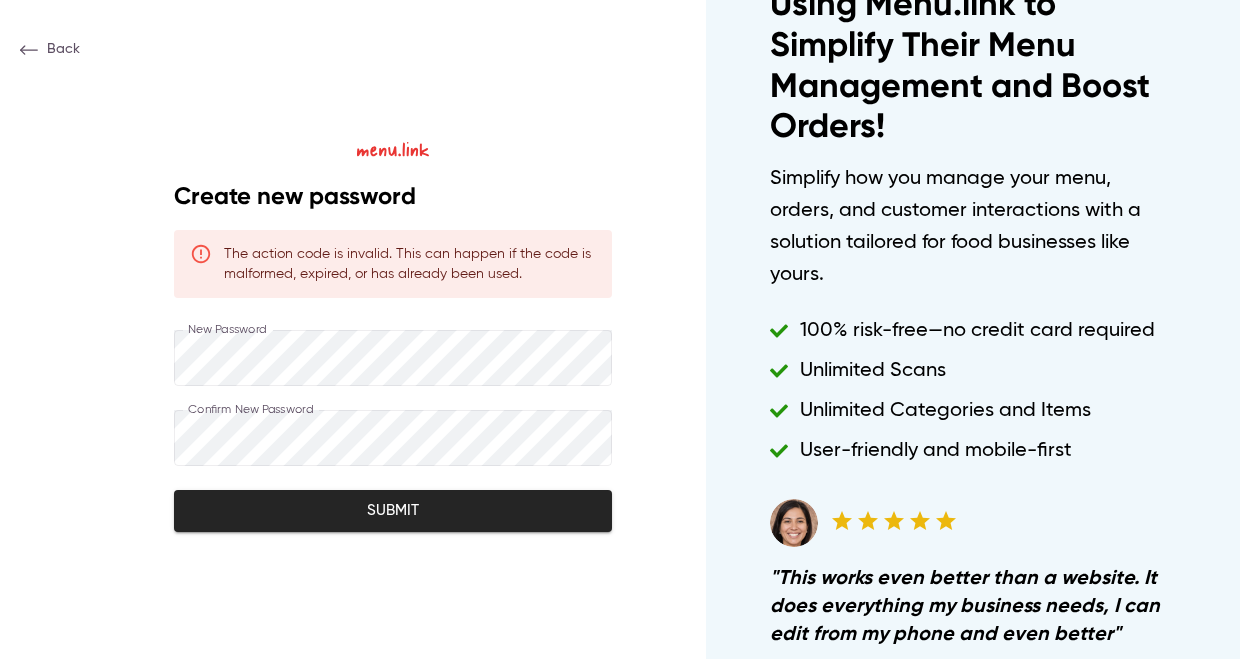 click on "The action code is invalid. This can happen if the code is malformed, expired, or has already been used." at bounding box center [410, 264] 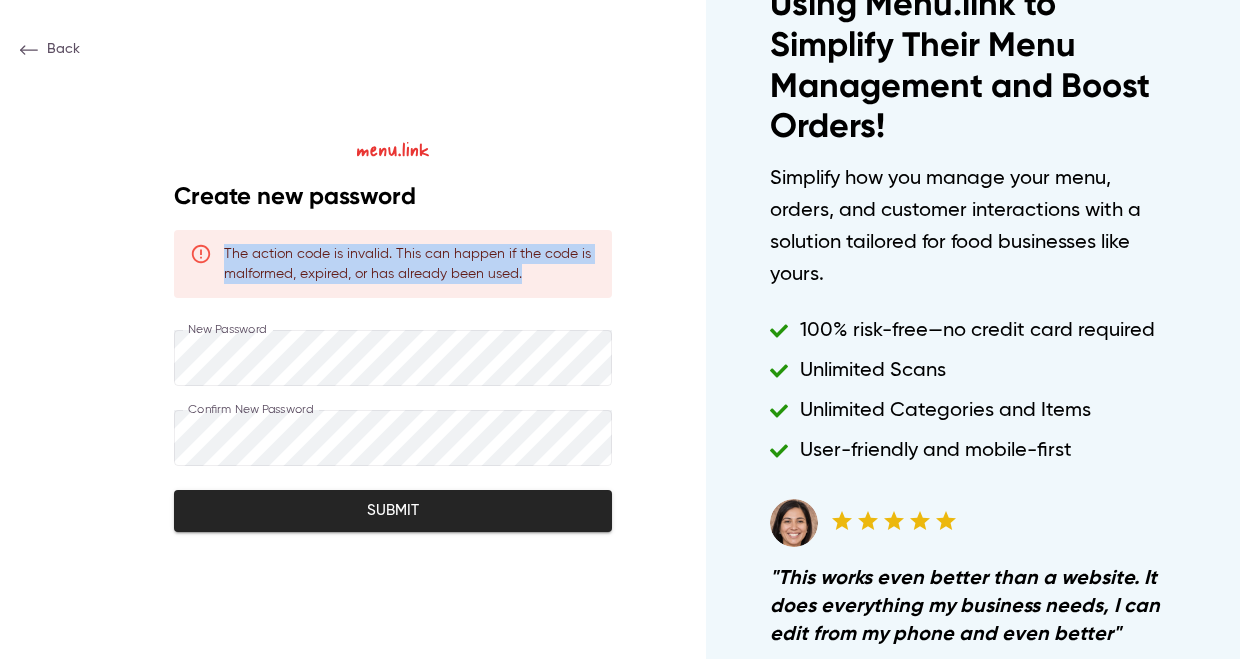 drag, startPoint x: 530, startPoint y: 276, endPoint x: 217, endPoint y: 242, distance: 314.84122 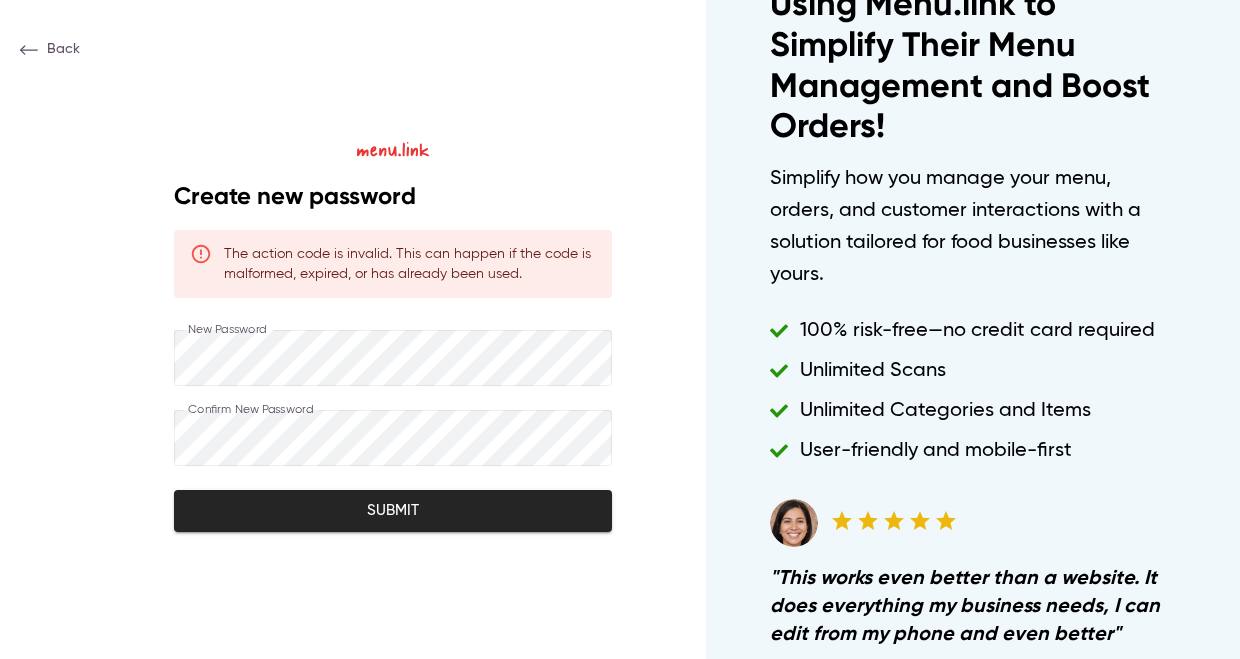 click on "Join 1,000+ Businesses Using Menu.link to Simplify Their Menu Management and Boost Orders!" at bounding box center (973, 45) 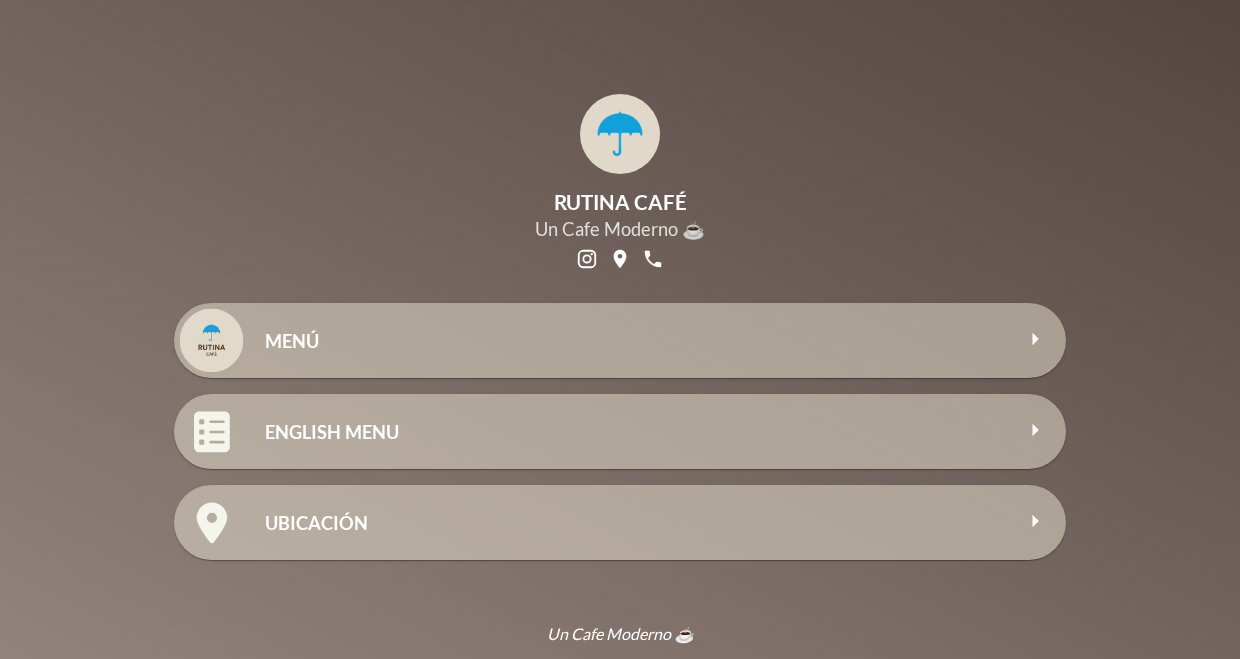 scroll, scrollTop: 0, scrollLeft: 0, axis: both 